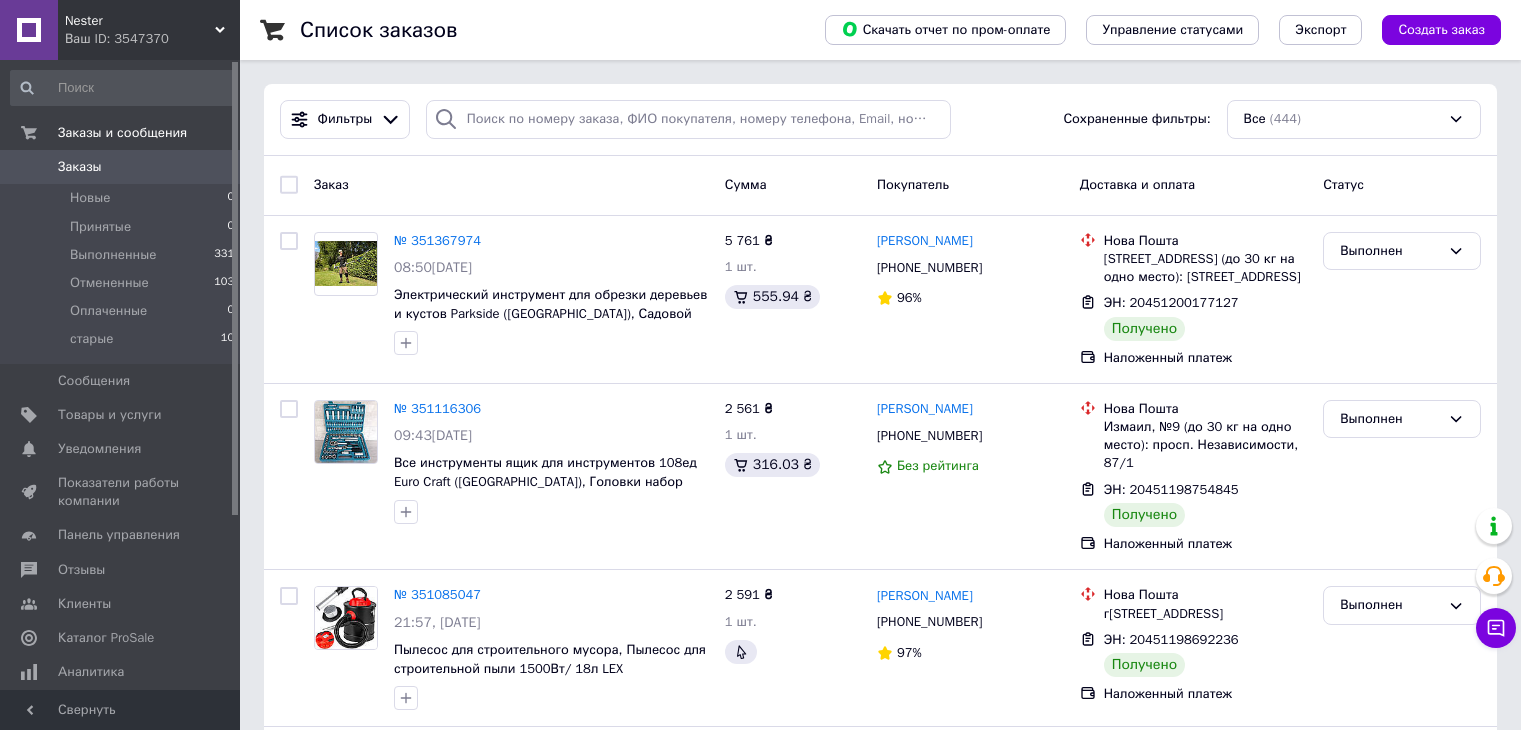 scroll, scrollTop: 0, scrollLeft: 0, axis: both 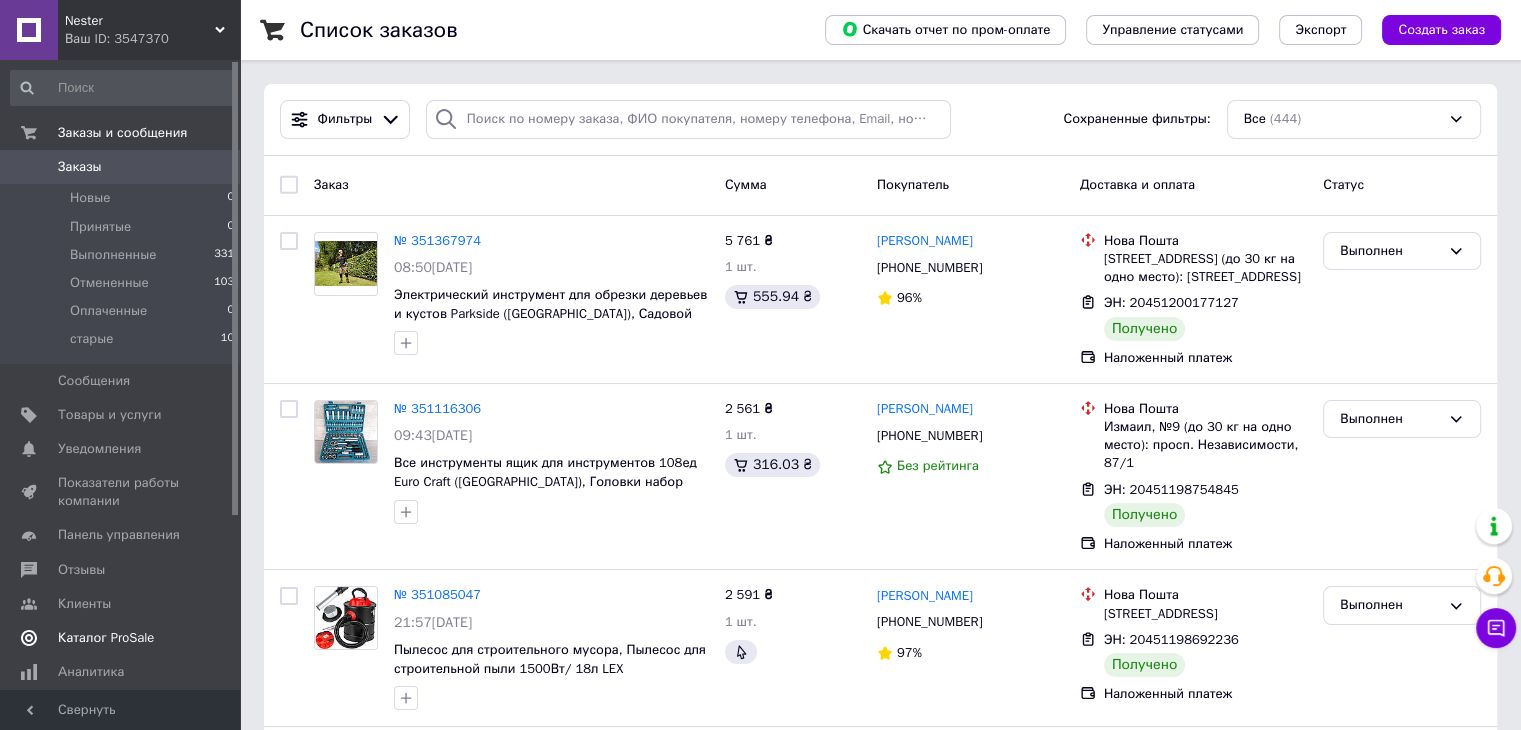 click on "Каталог ProSale" at bounding box center [106, 638] 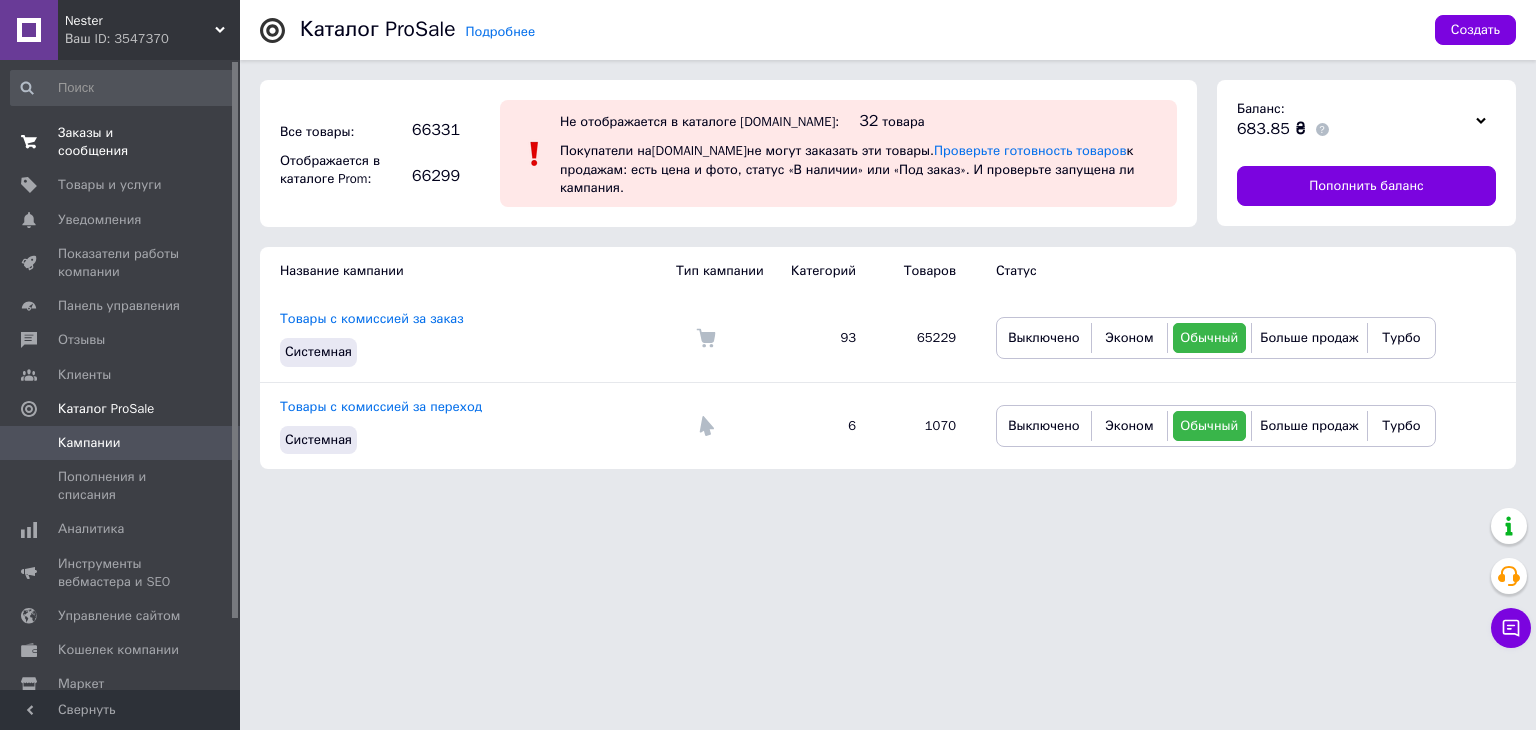 click on "Заказы и сообщения" at bounding box center [121, 142] 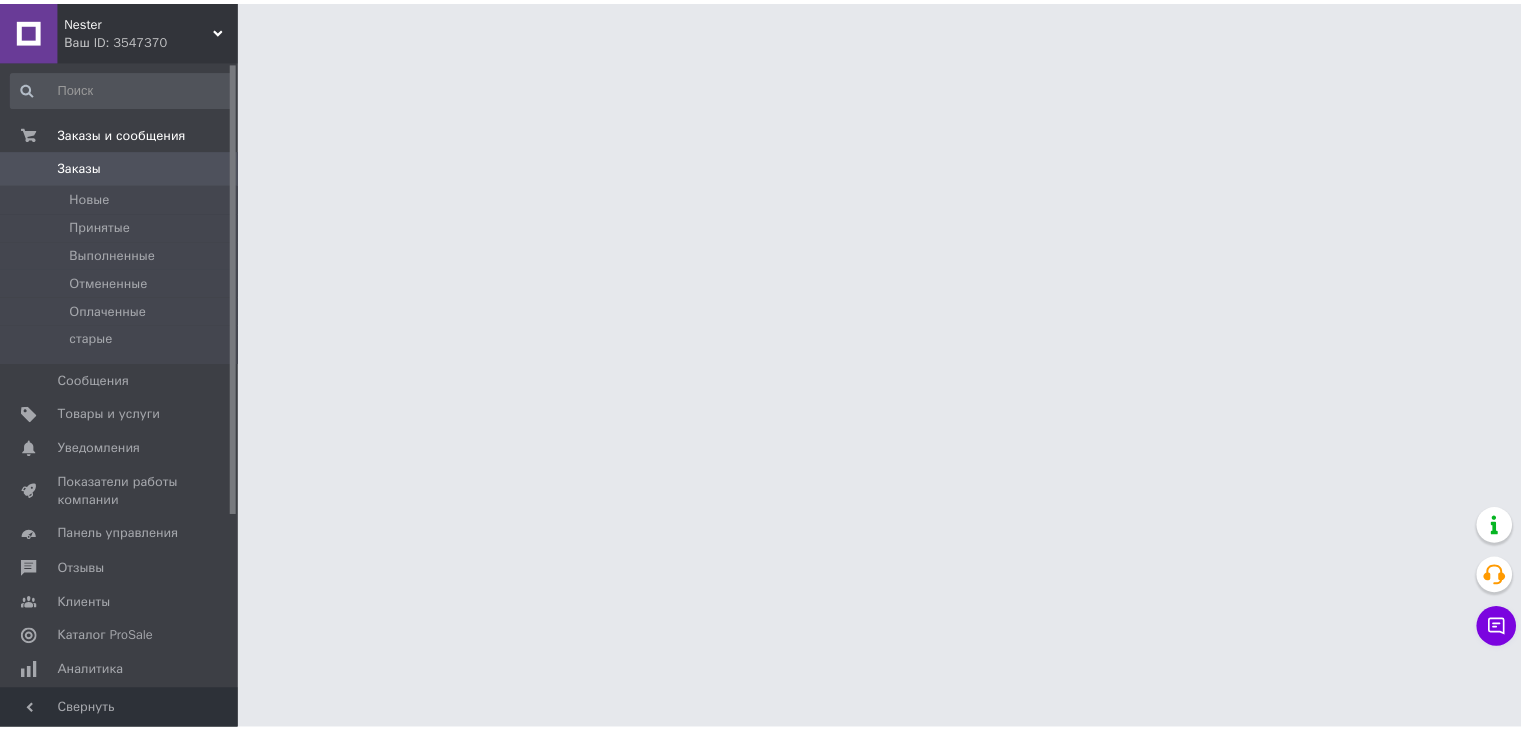 scroll, scrollTop: 0, scrollLeft: 0, axis: both 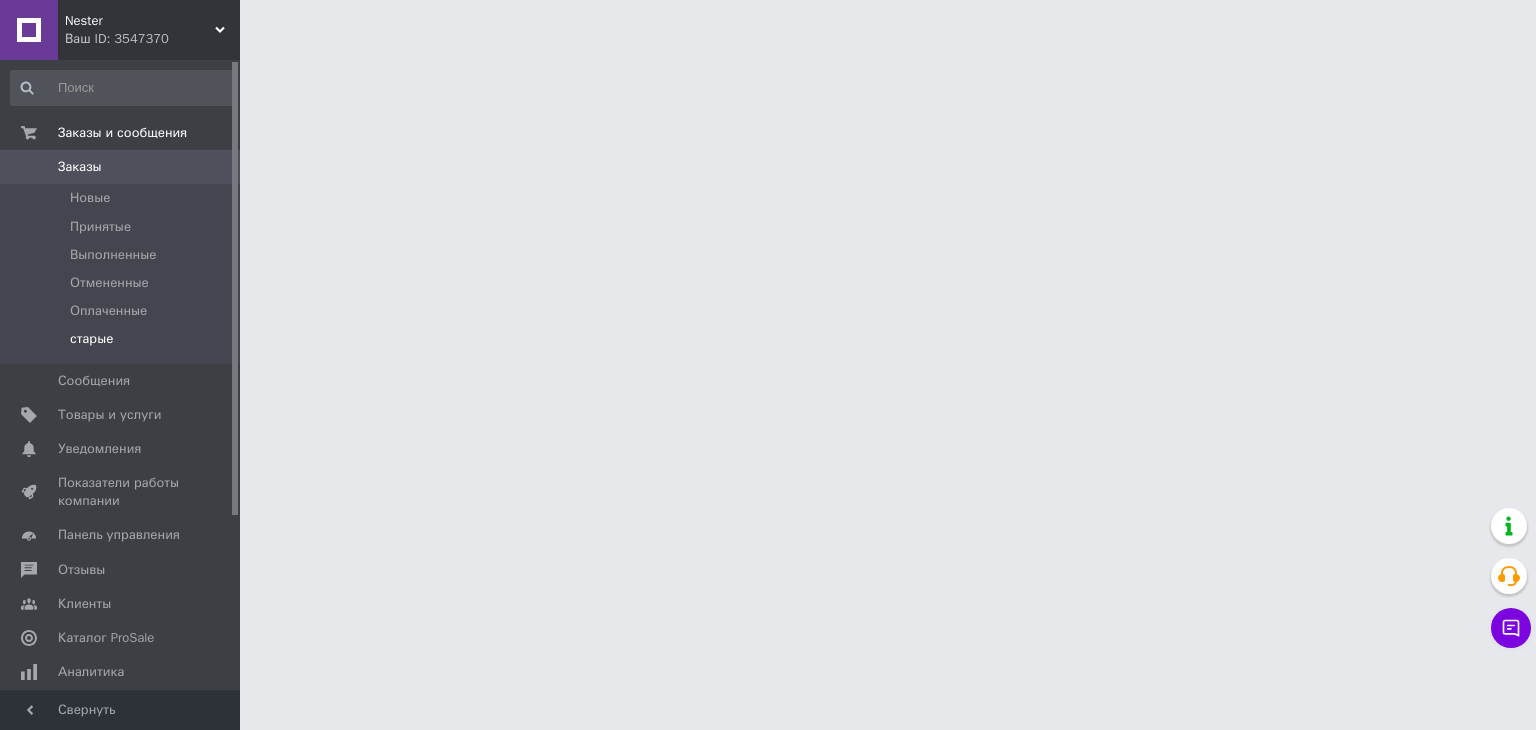 click on "старые" at bounding box center (91, 339) 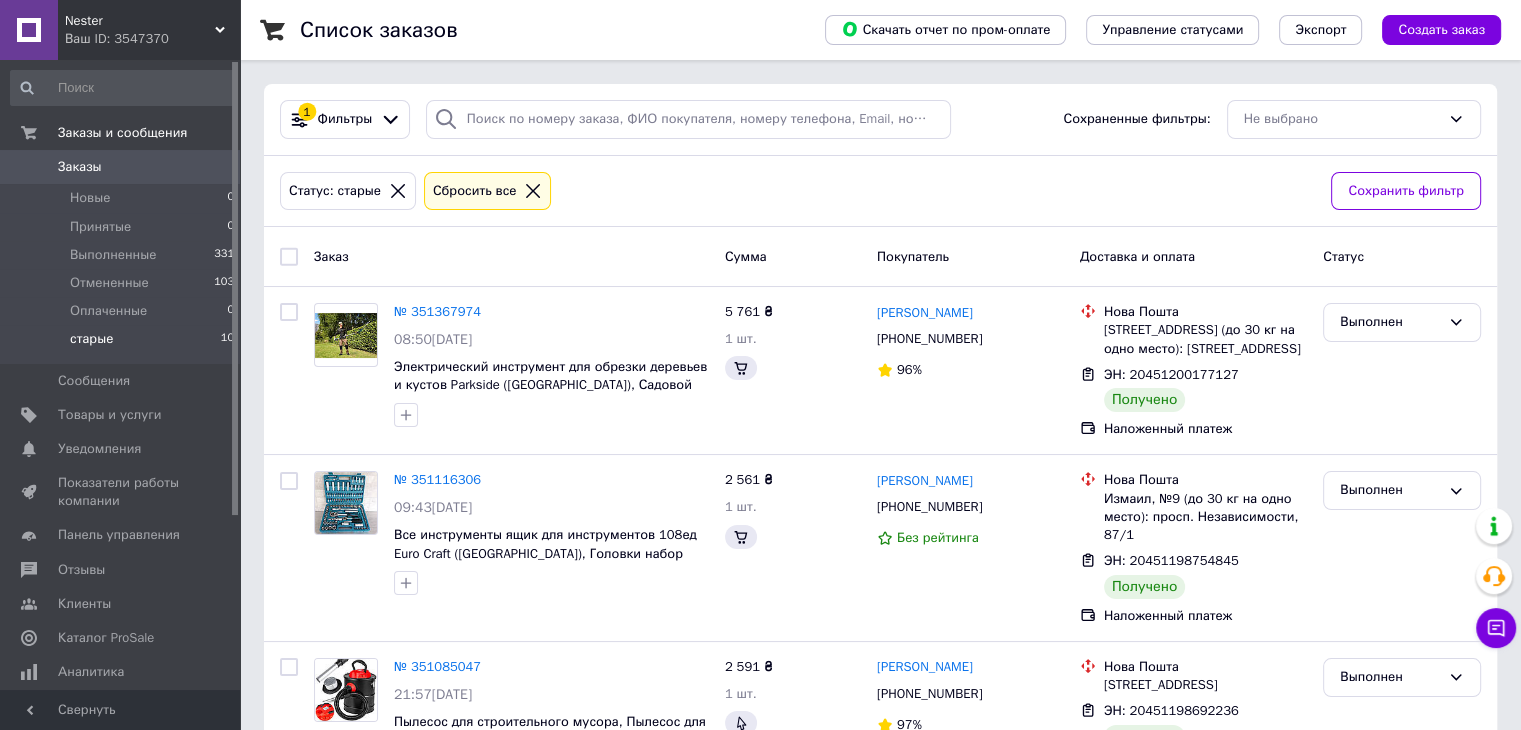 click on "старые 10" at bounding box center [123, 344] 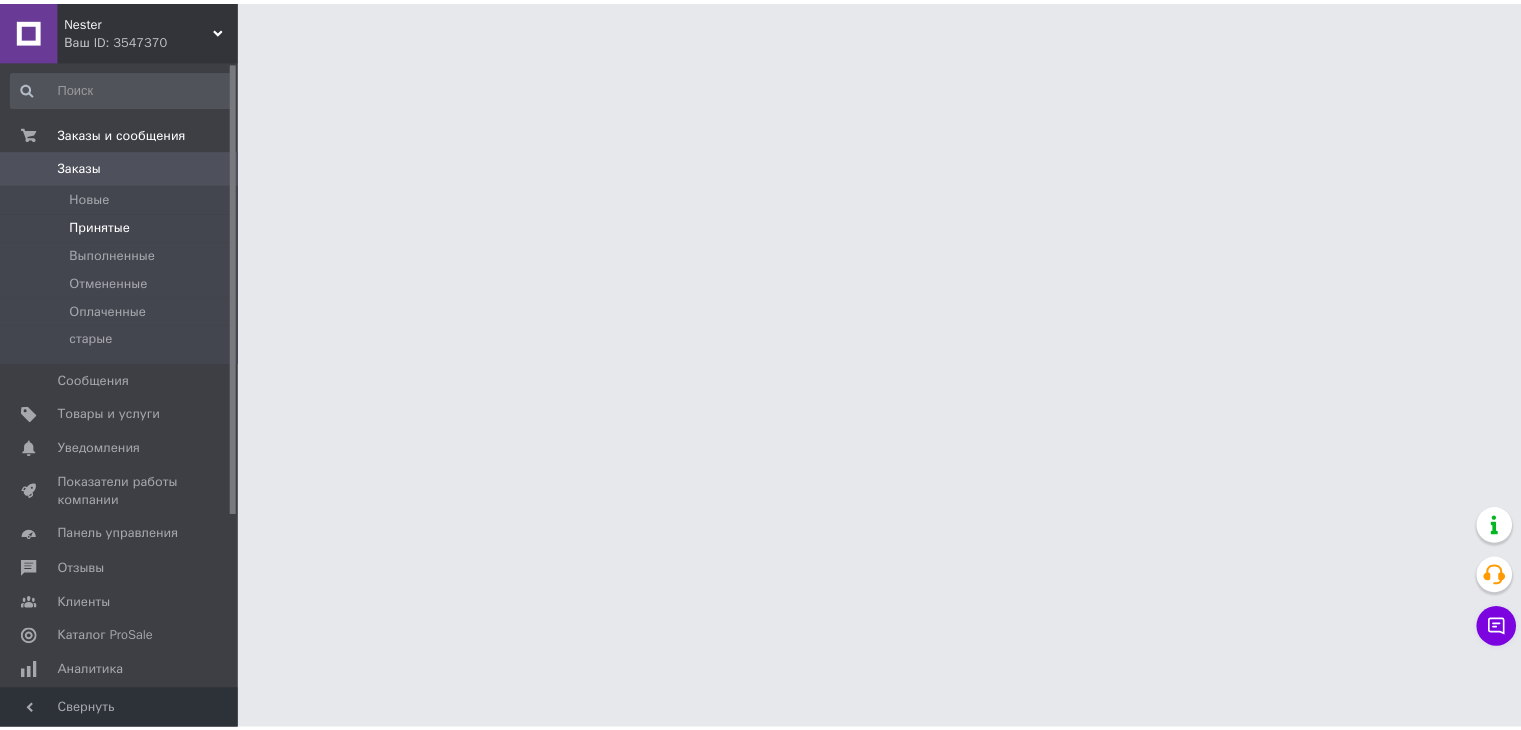 scroll, scrollTop: 0, scrollLeft: 0, axis: both 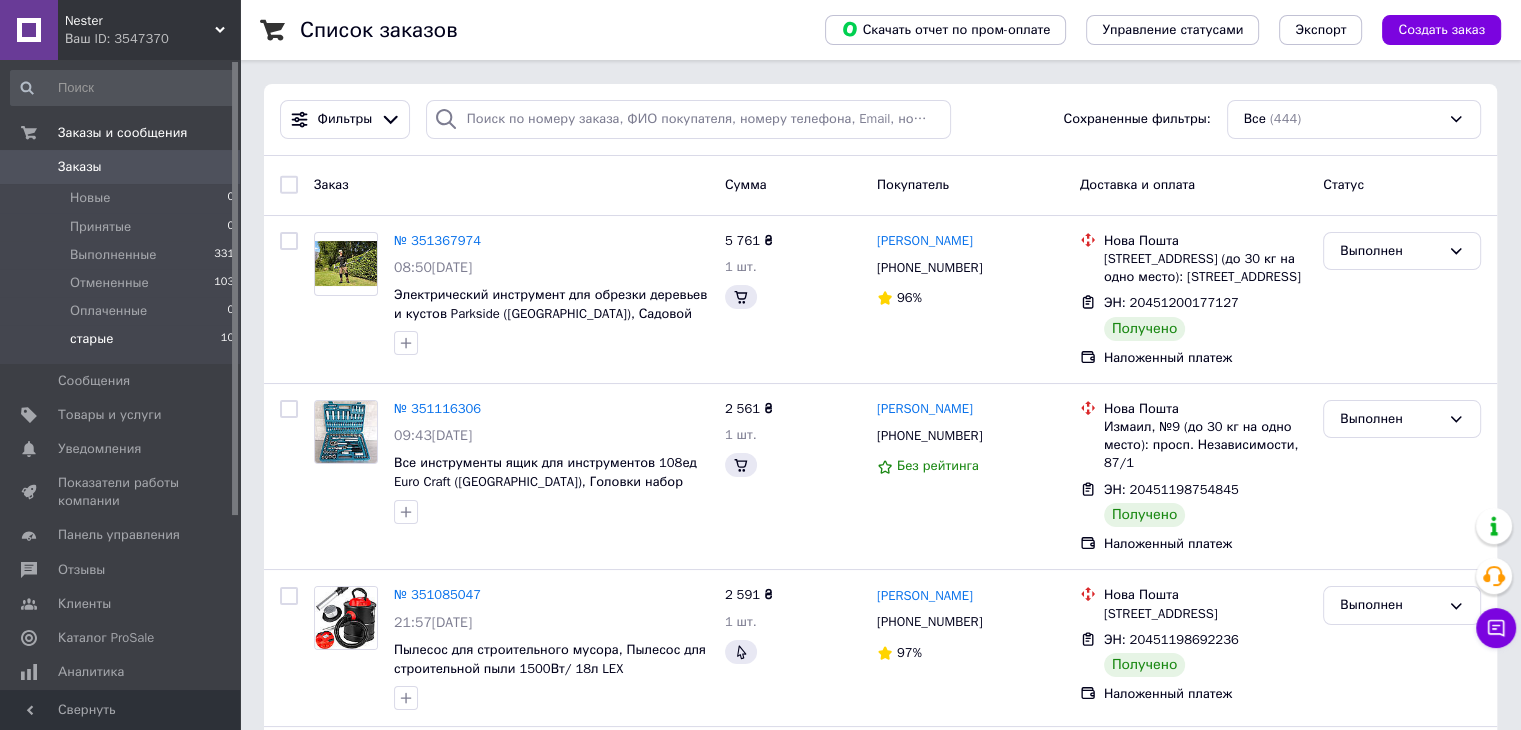 click on "старые" at bounding box center (91, 339) 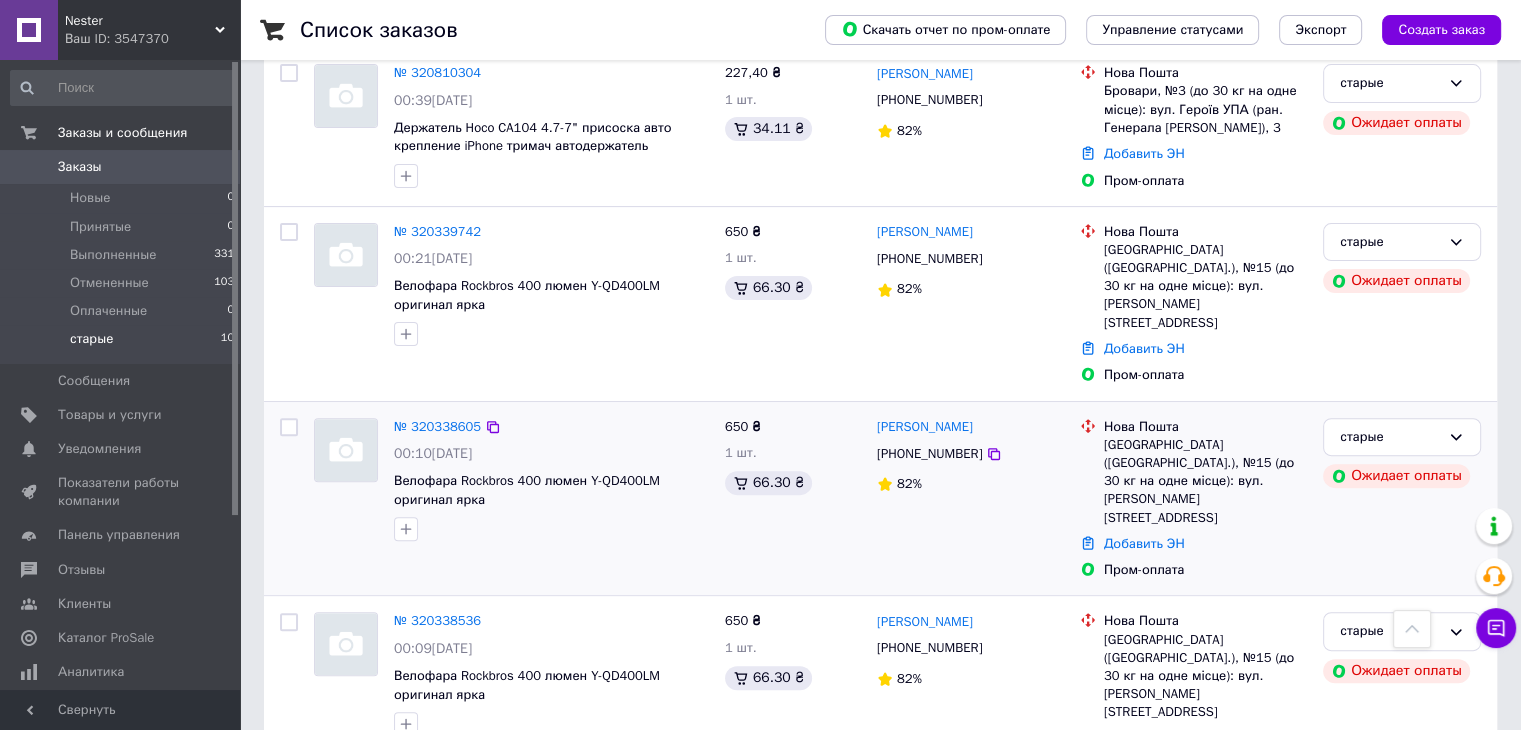 scroll, scrollTop: 0, scrollLeft: 0, axis: both 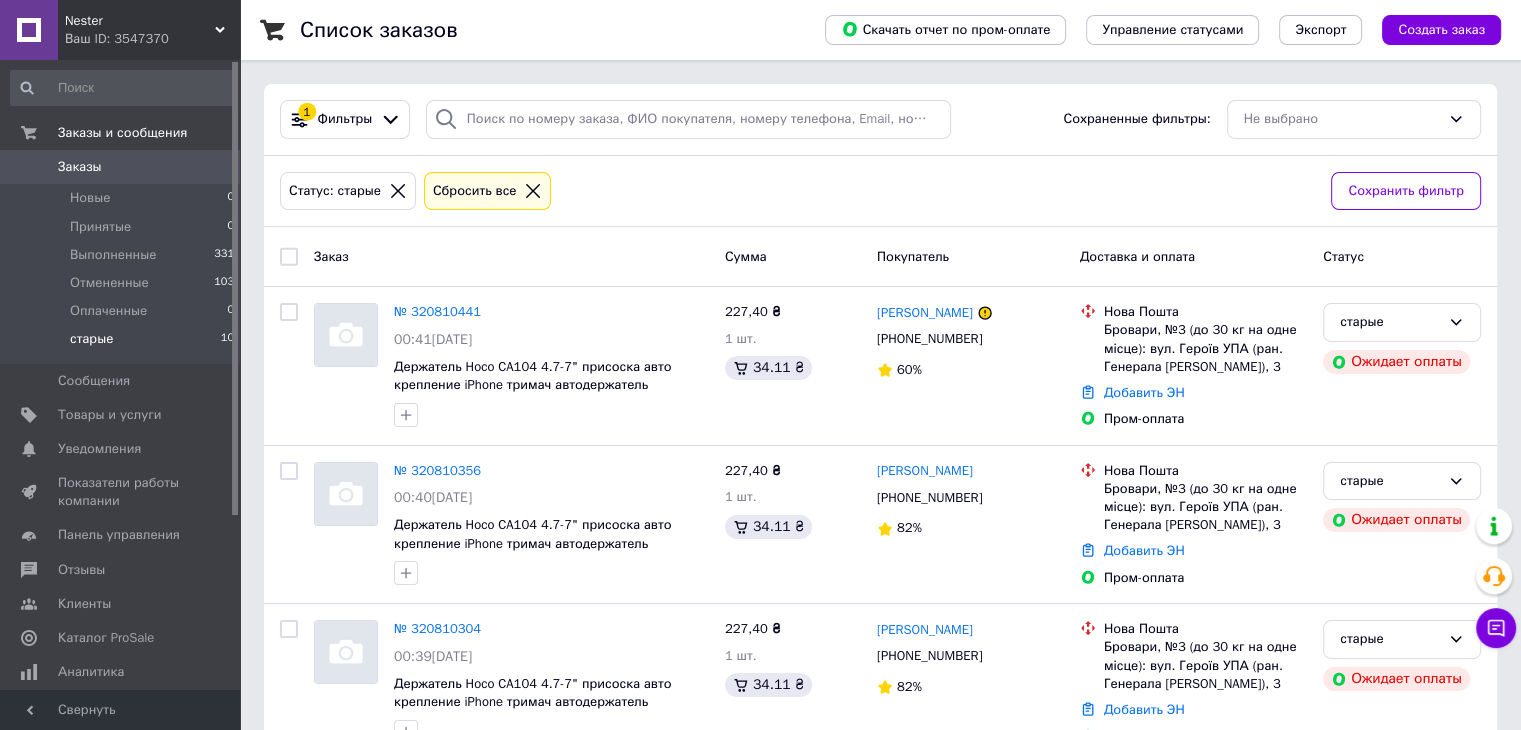 click on "Заказы" at bounding box center [80, 167] 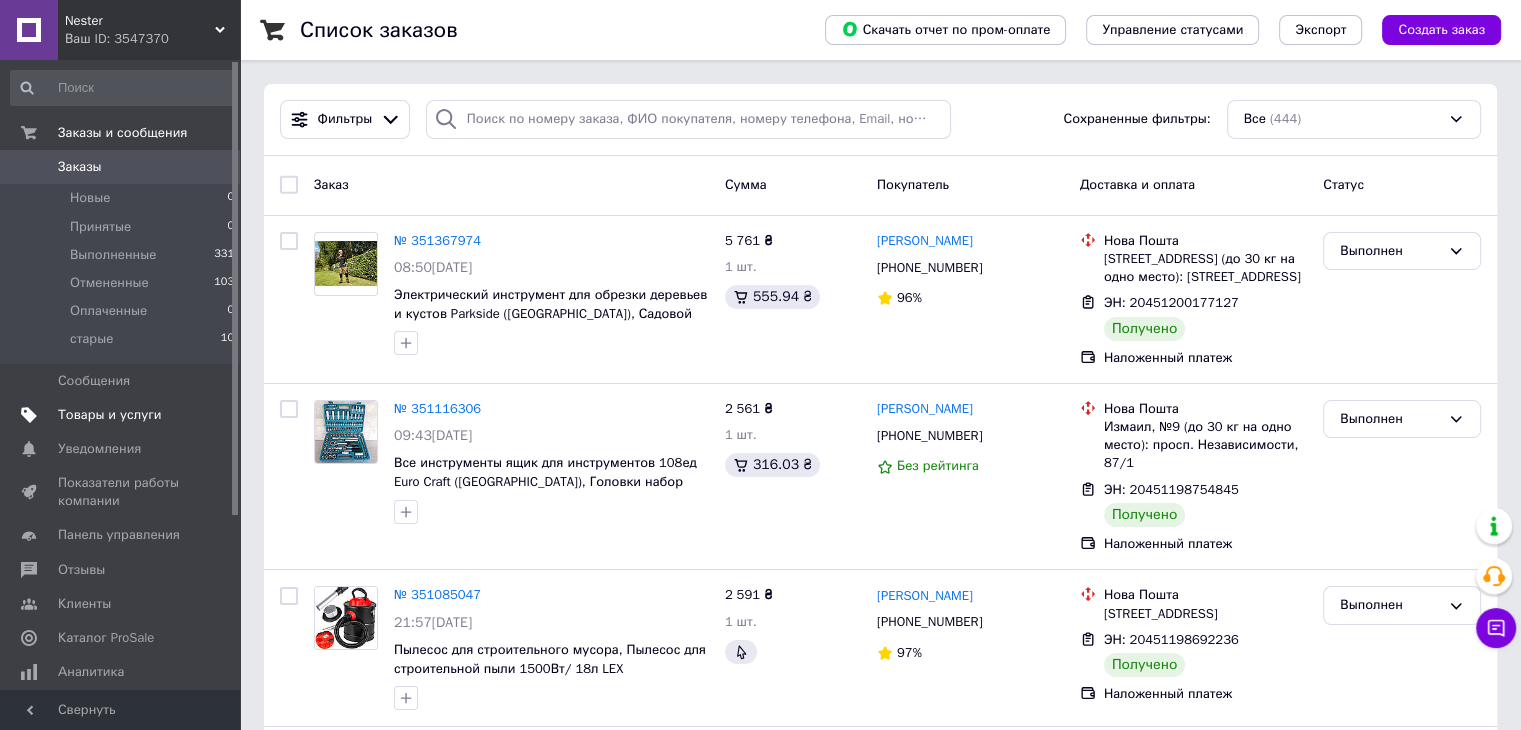 click on "Товары и услуги" at bounding box center (110, 415) 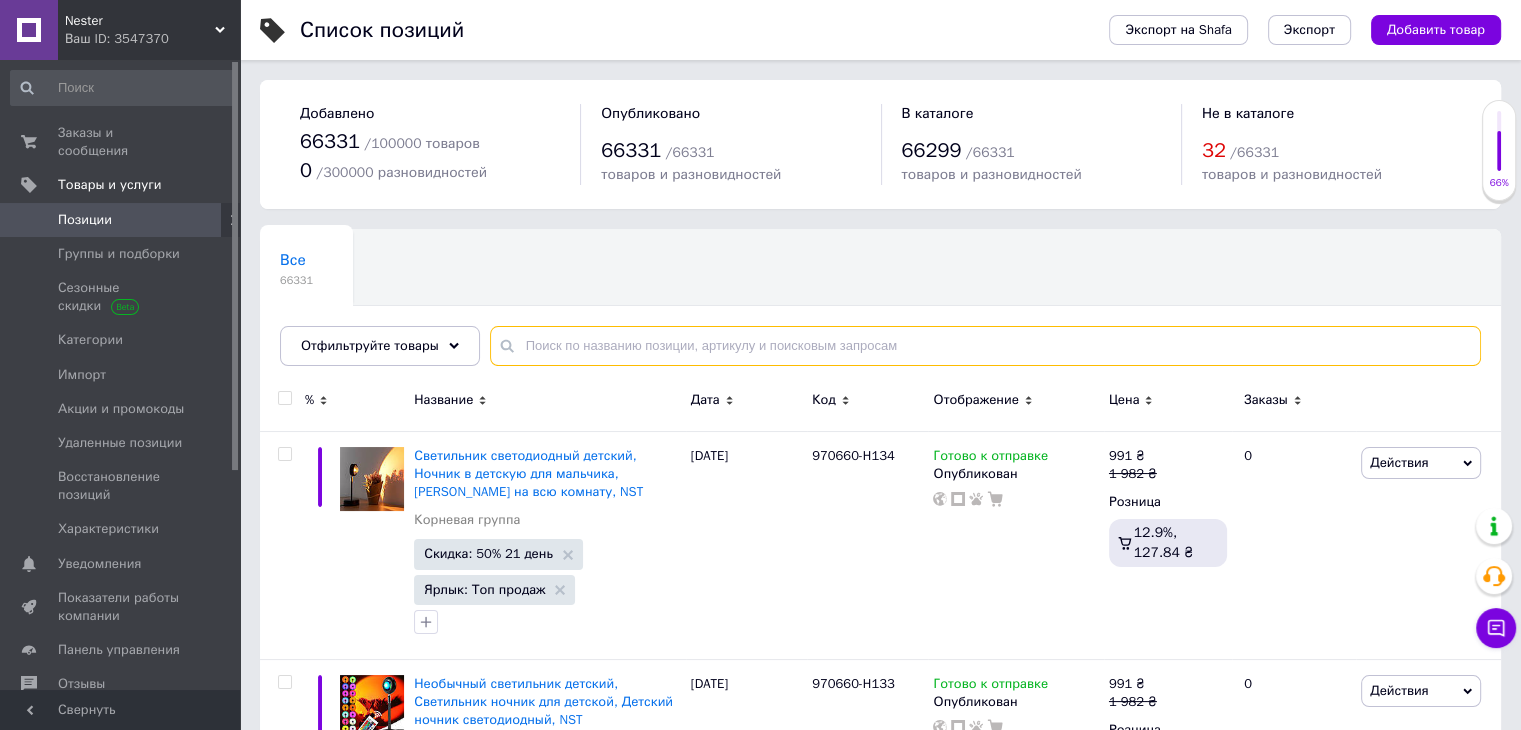 click at bounding box center (985, 346) 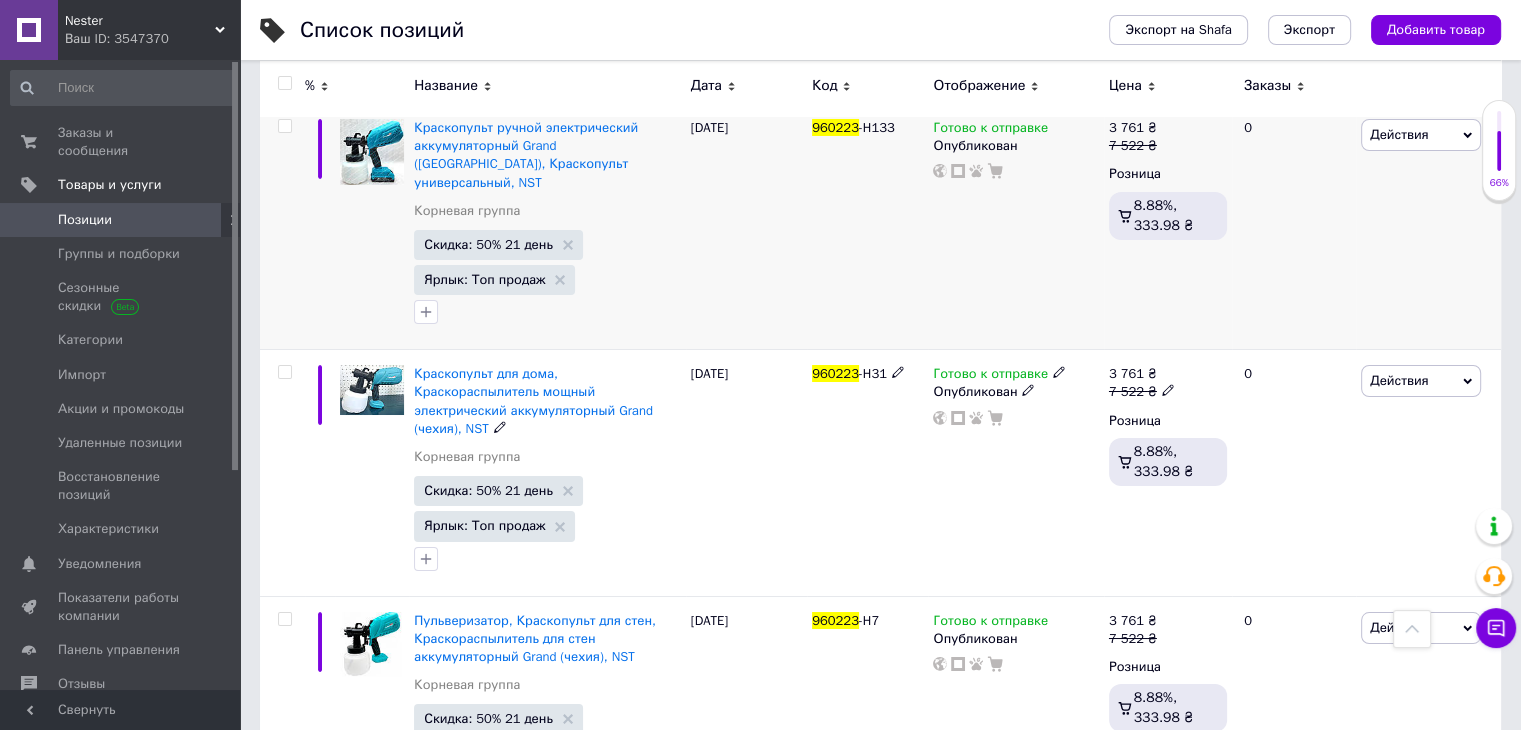 scroll, scrollTop: 22000, scrollLeft: 0, axis: vertical 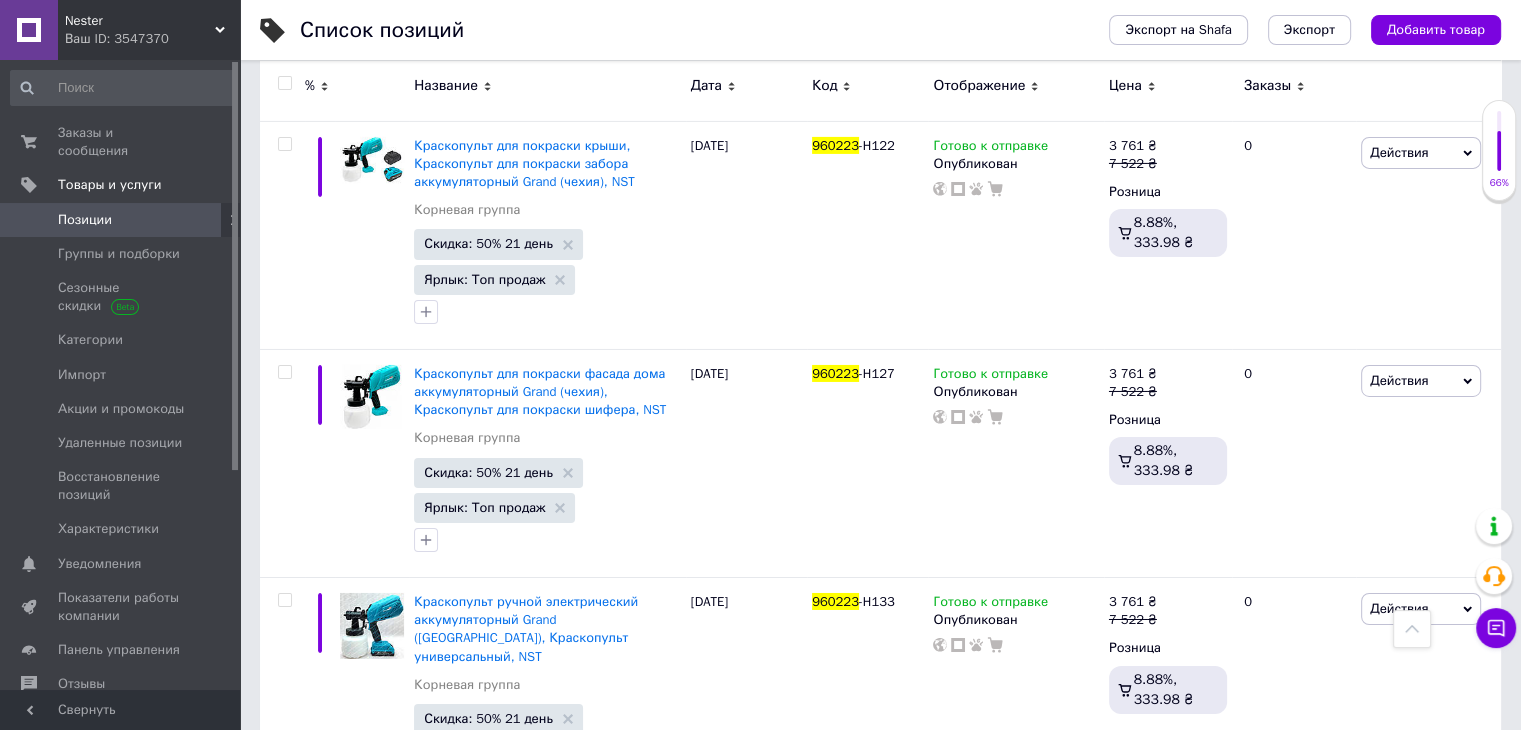 type on "960223" 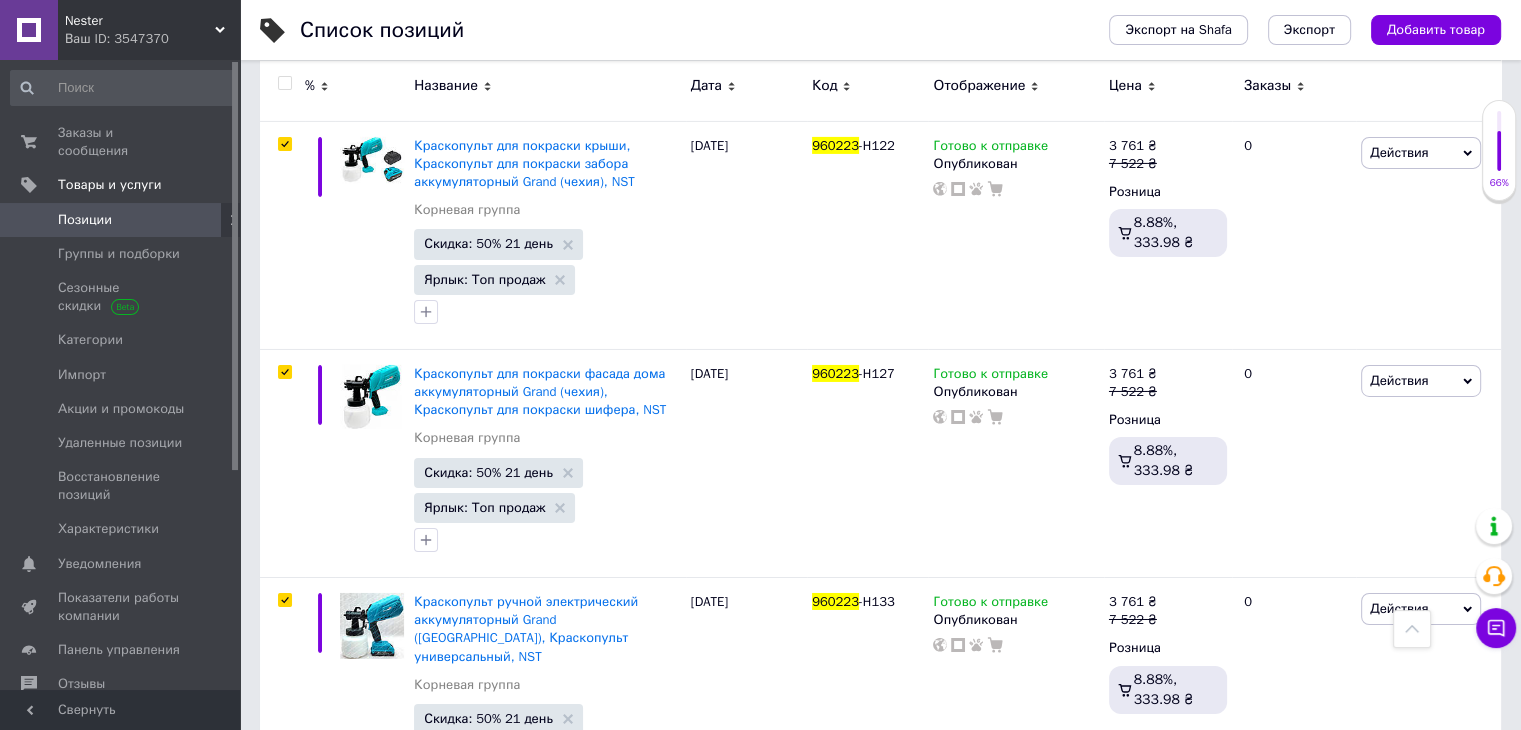 checkbox on "true" 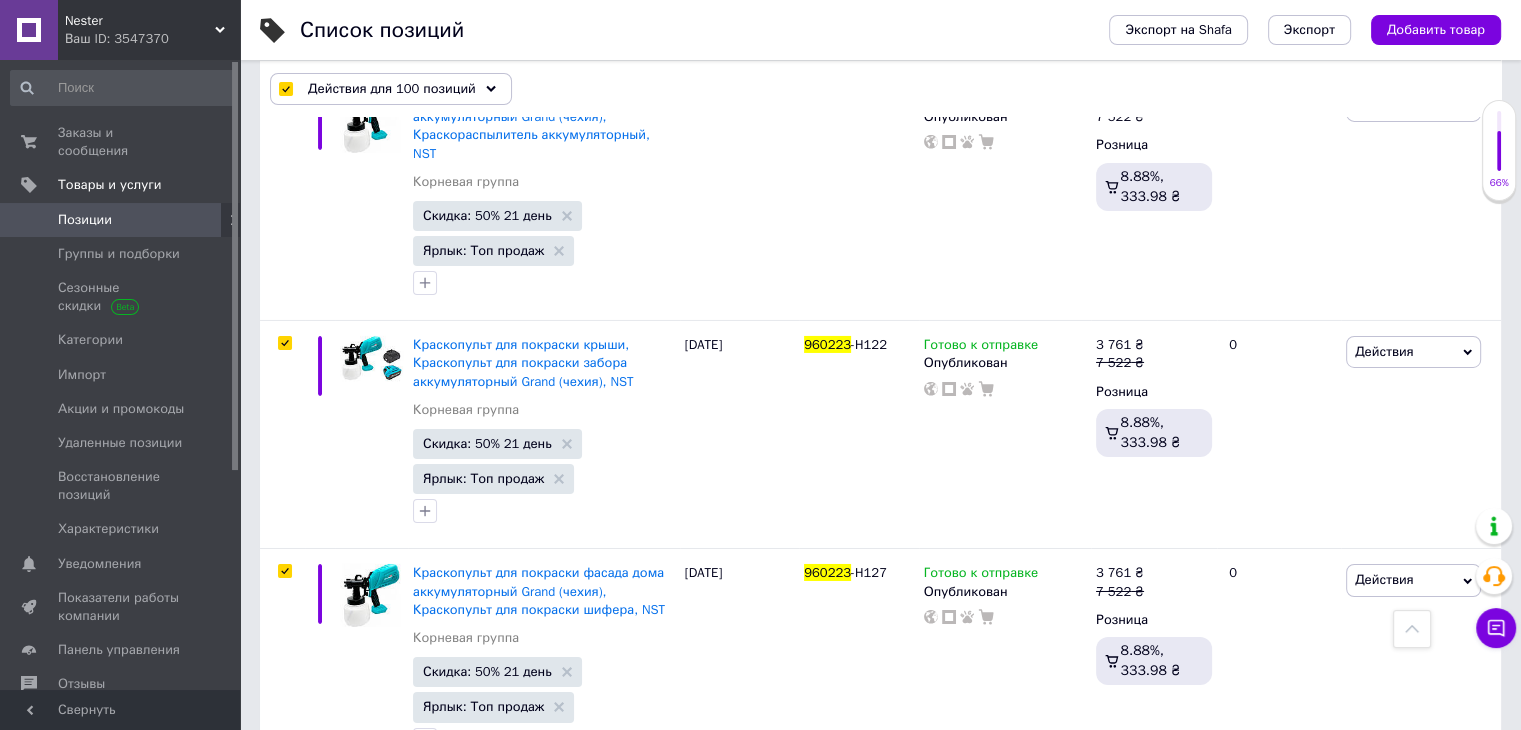 scroll, scrollTop: 22072, scrollLeft: 0, axis: vertical 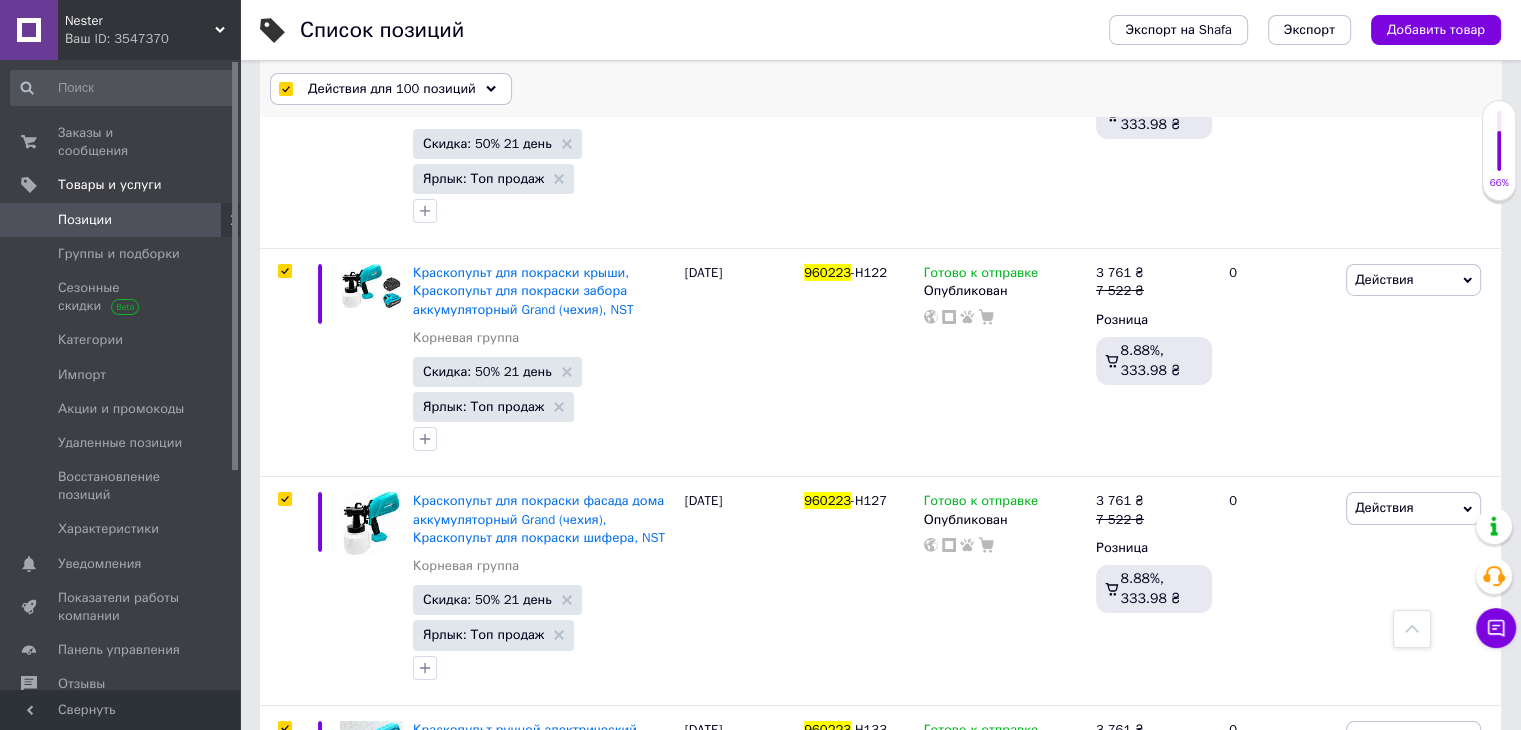click on "Действия для 100 позиций" at bounding box center (392, 89) 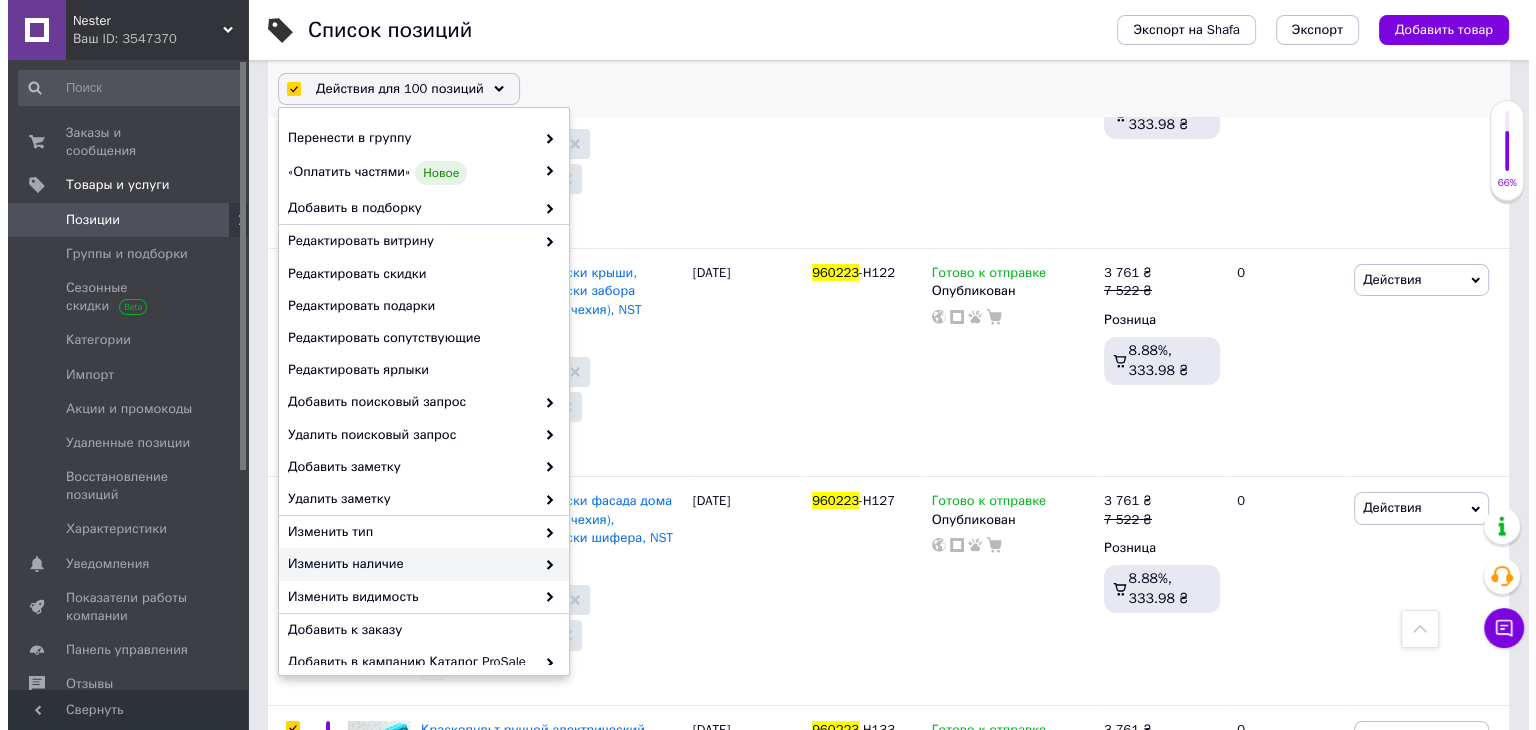 scroll, scrollTop: 170, scrollLeft: 0, axis: vertical 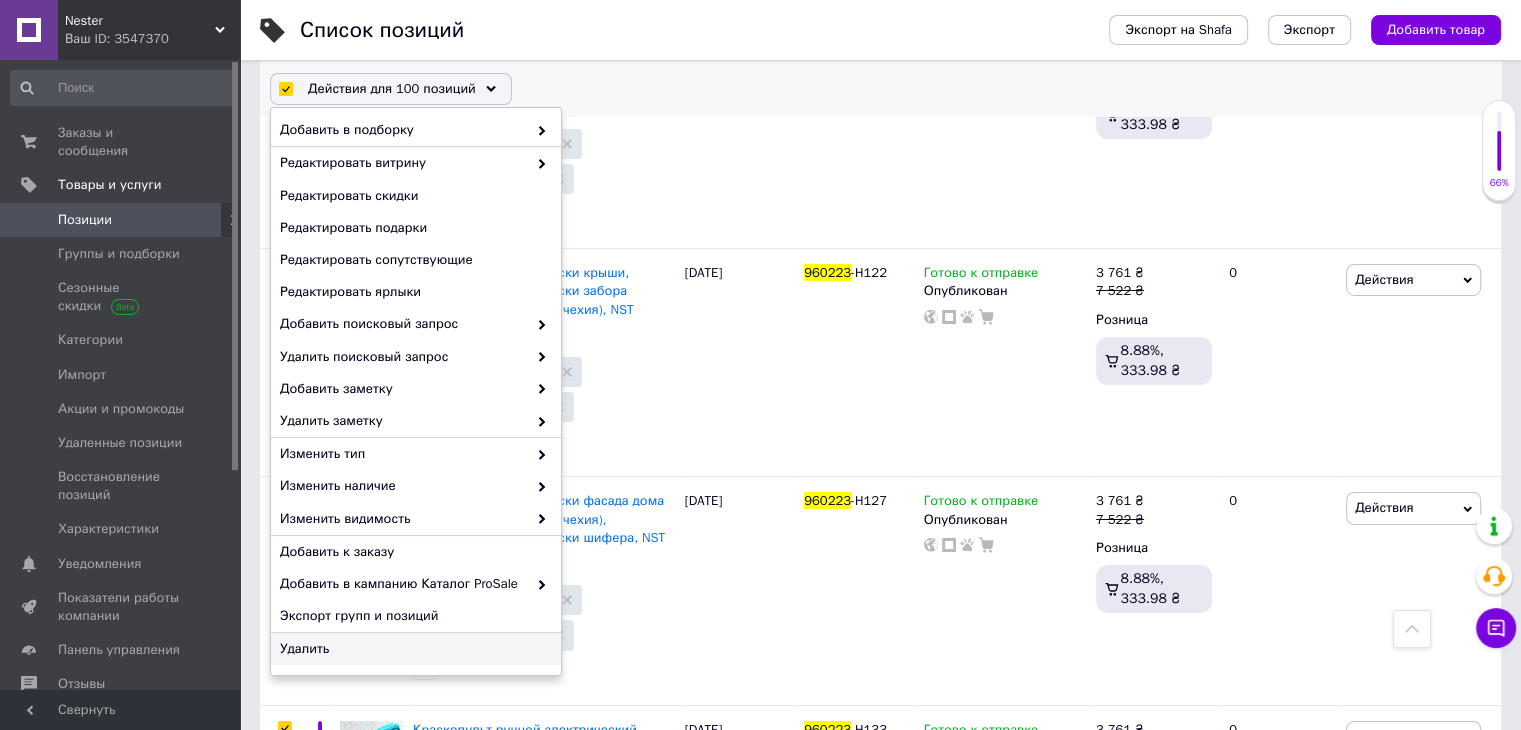 click on "Удалить" at bounding box center [416, 649] 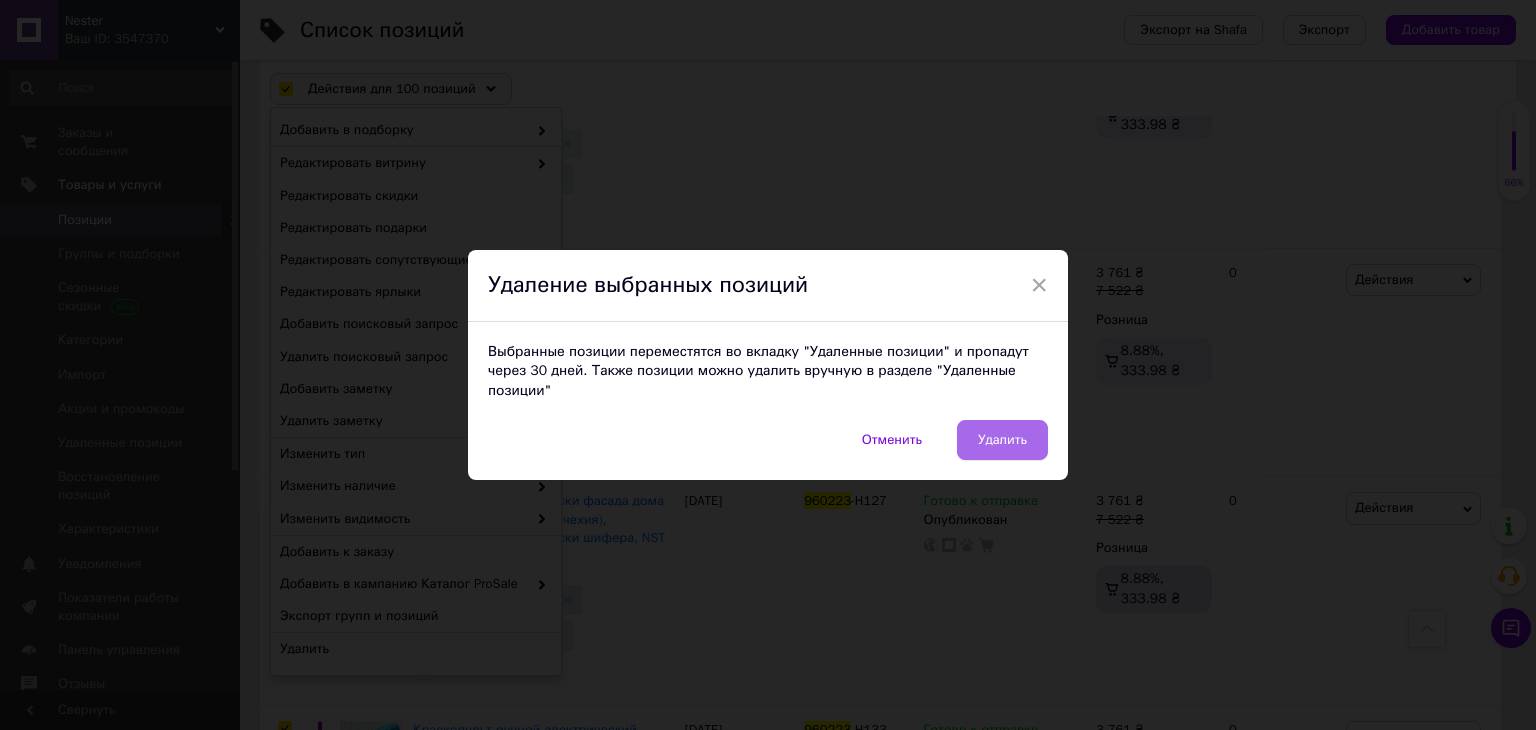 click on "Удалить" at bounding box center (1002, 440) 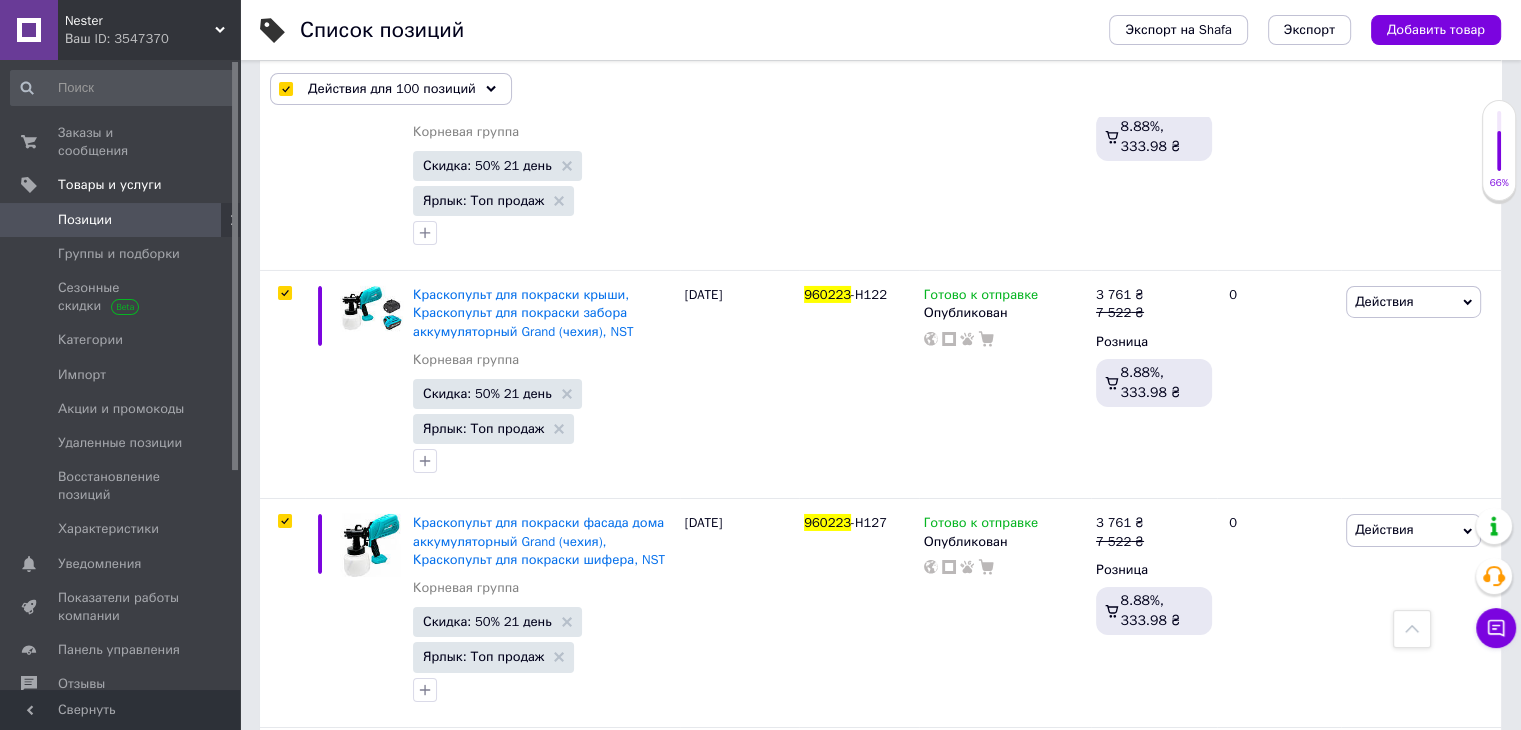 scroll, scrollTop: 22072, scrollLeft: 0, axis: vertical 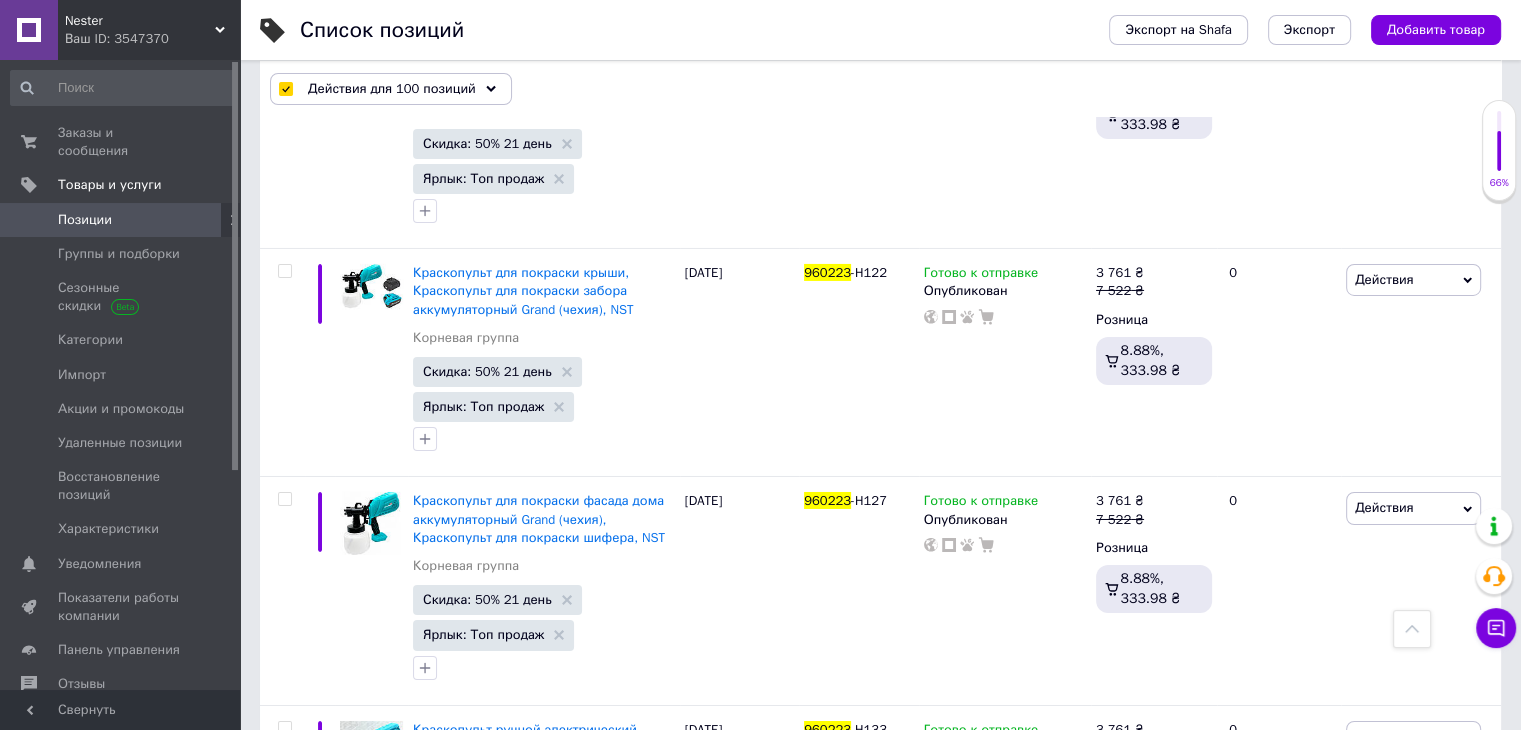 checkbox on "false" 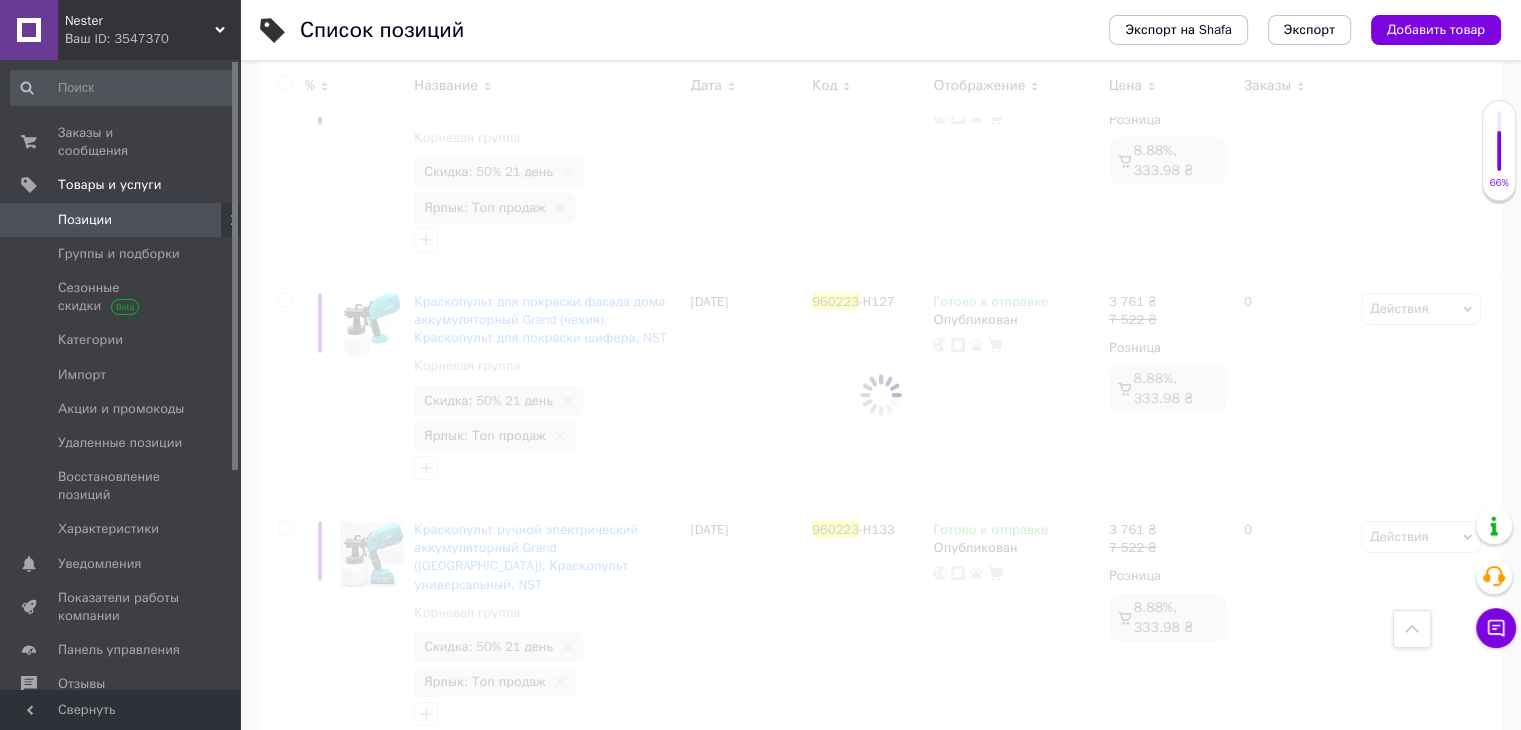 scroll, scrollTop: 22000, scrollLeft: 0, axis: vertical 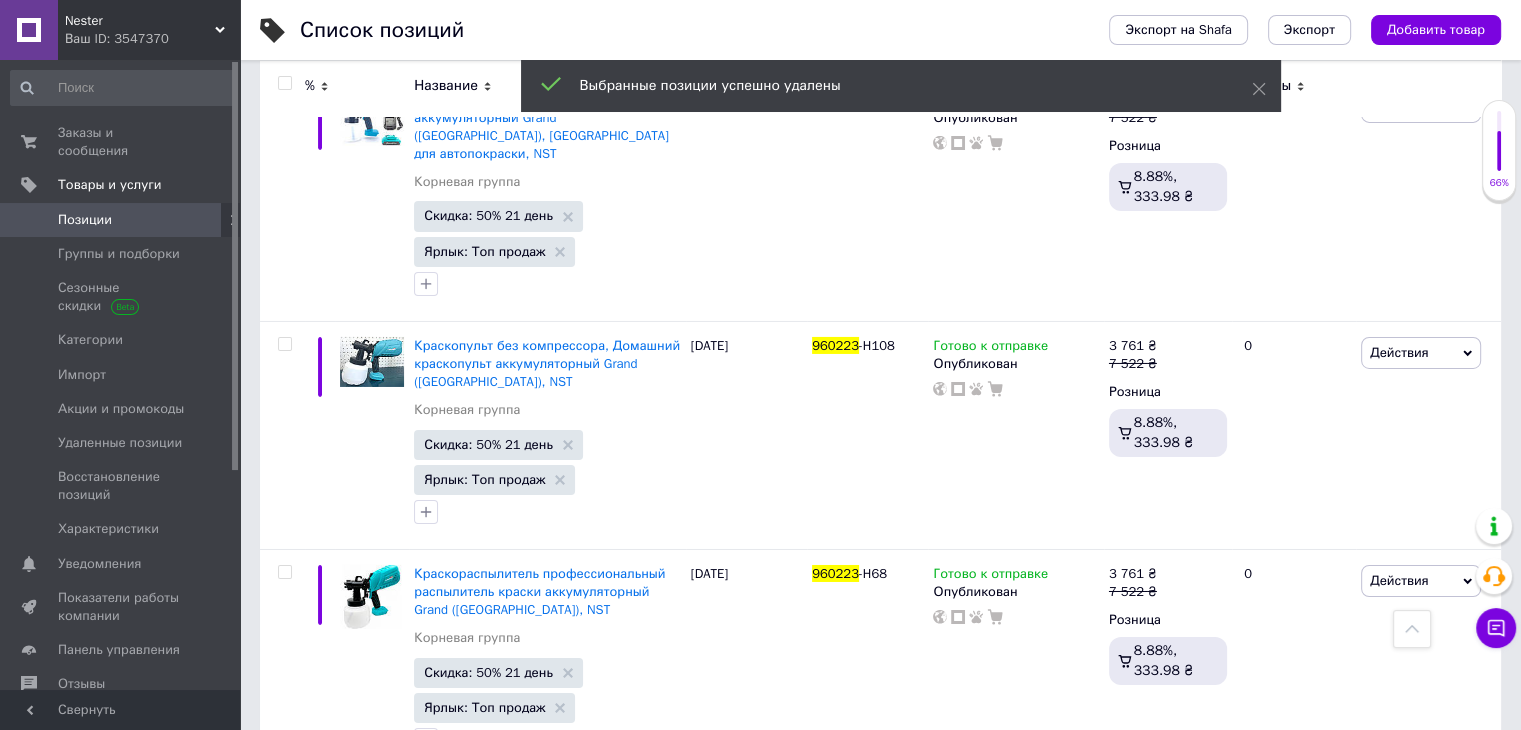 click at bounding box center [284, 83] 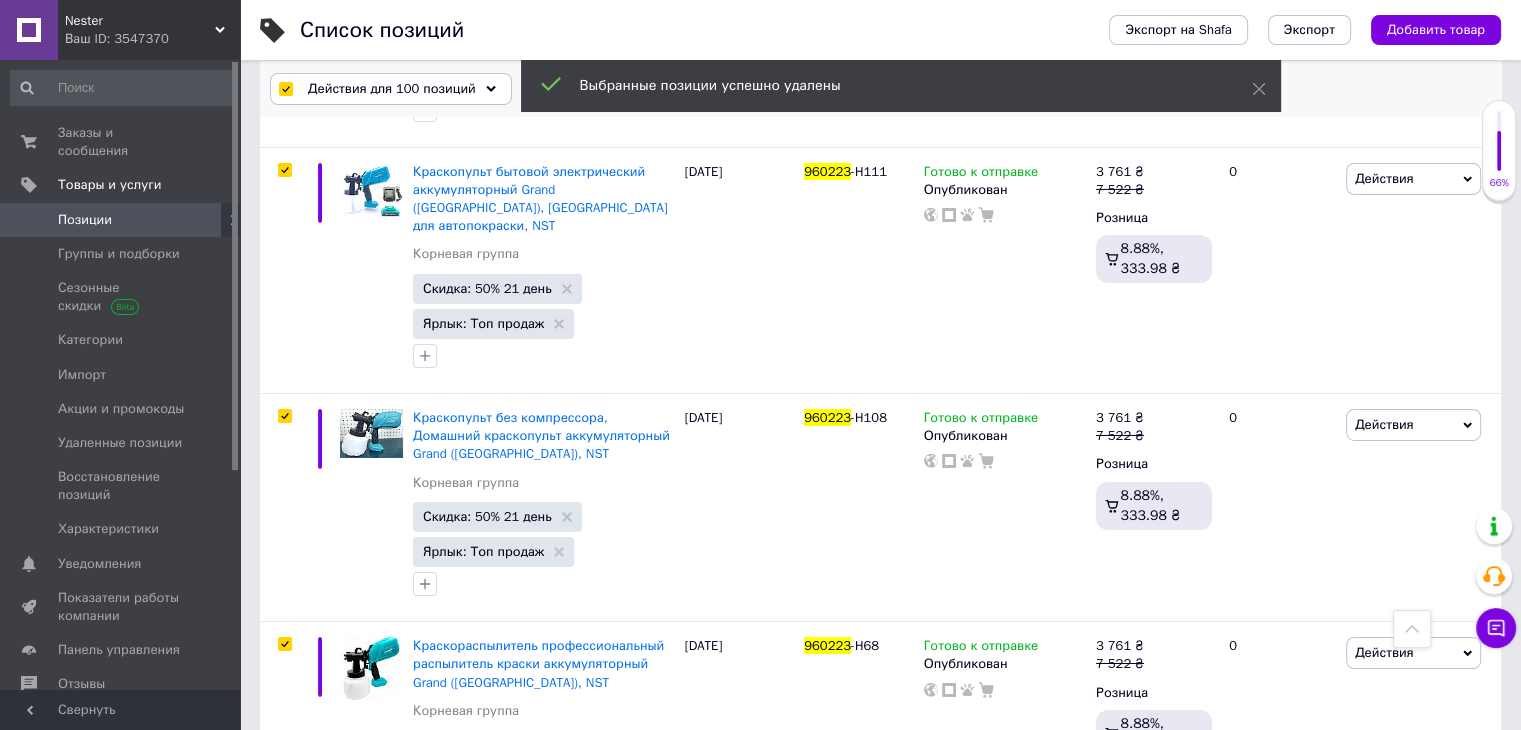 scroll, scrollTop: 22091, scrollLeft: 0, axis: vertical 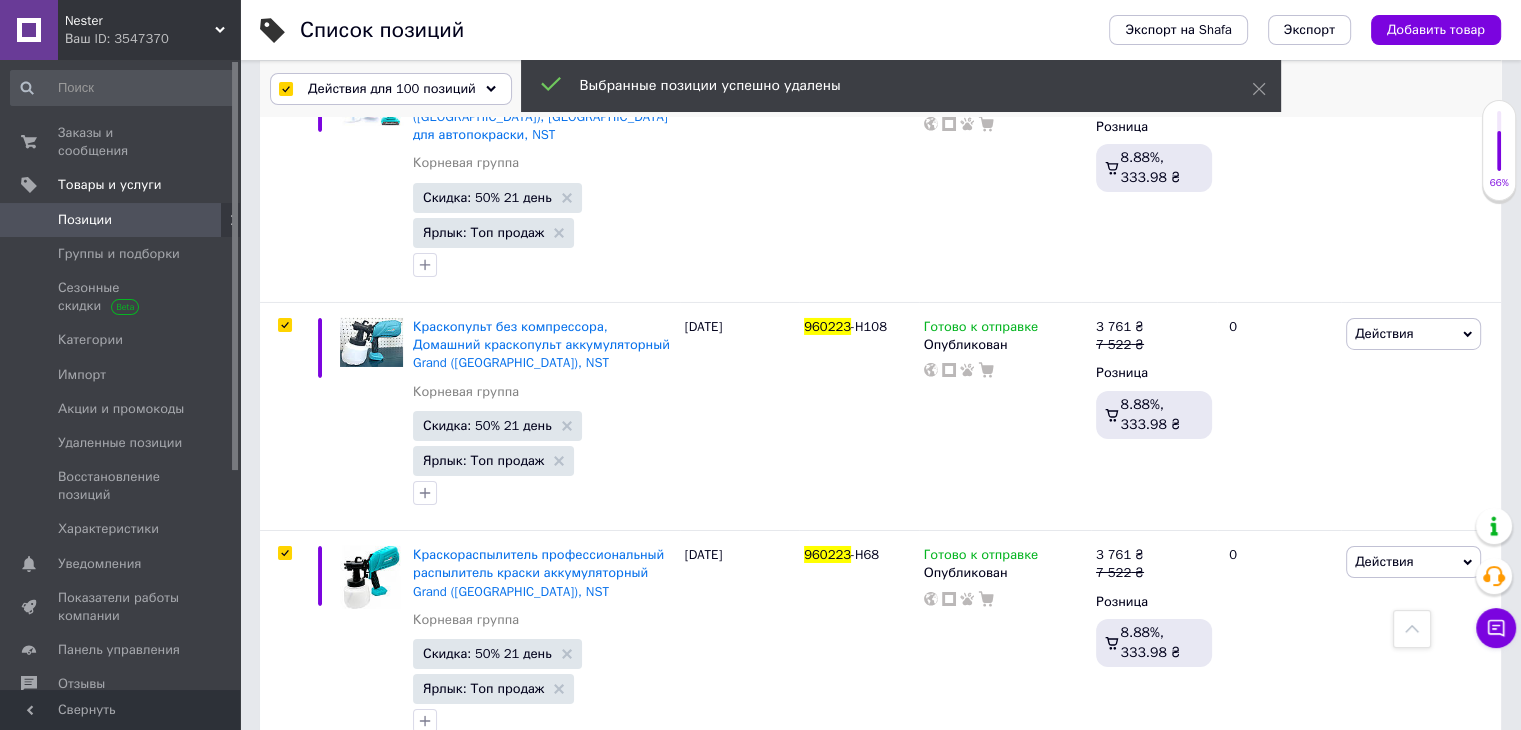 click on "Действия для 100 позиций" at bounding box center [392, 89] 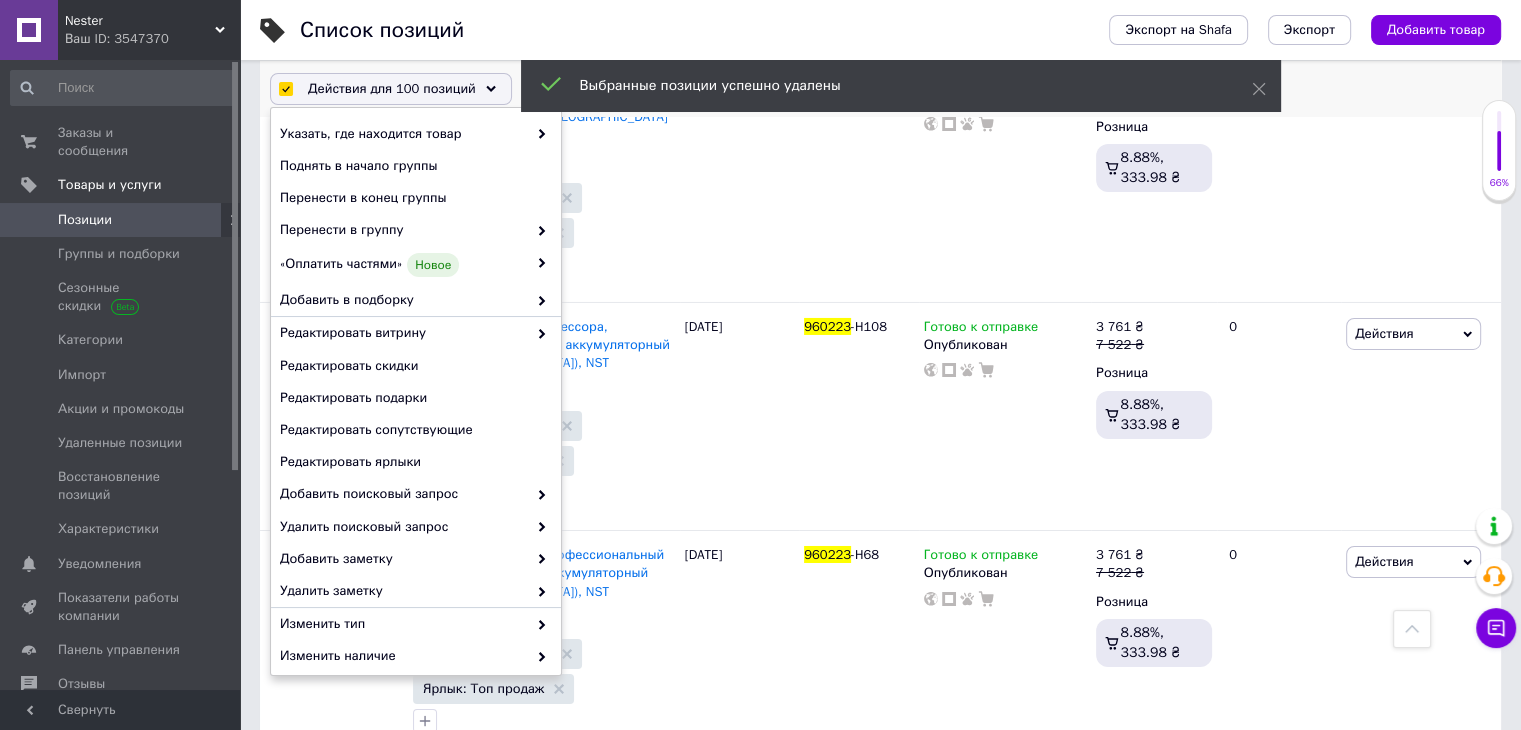 scroll, scrollTop: 170, scrollLeft: 0, axis: vertical 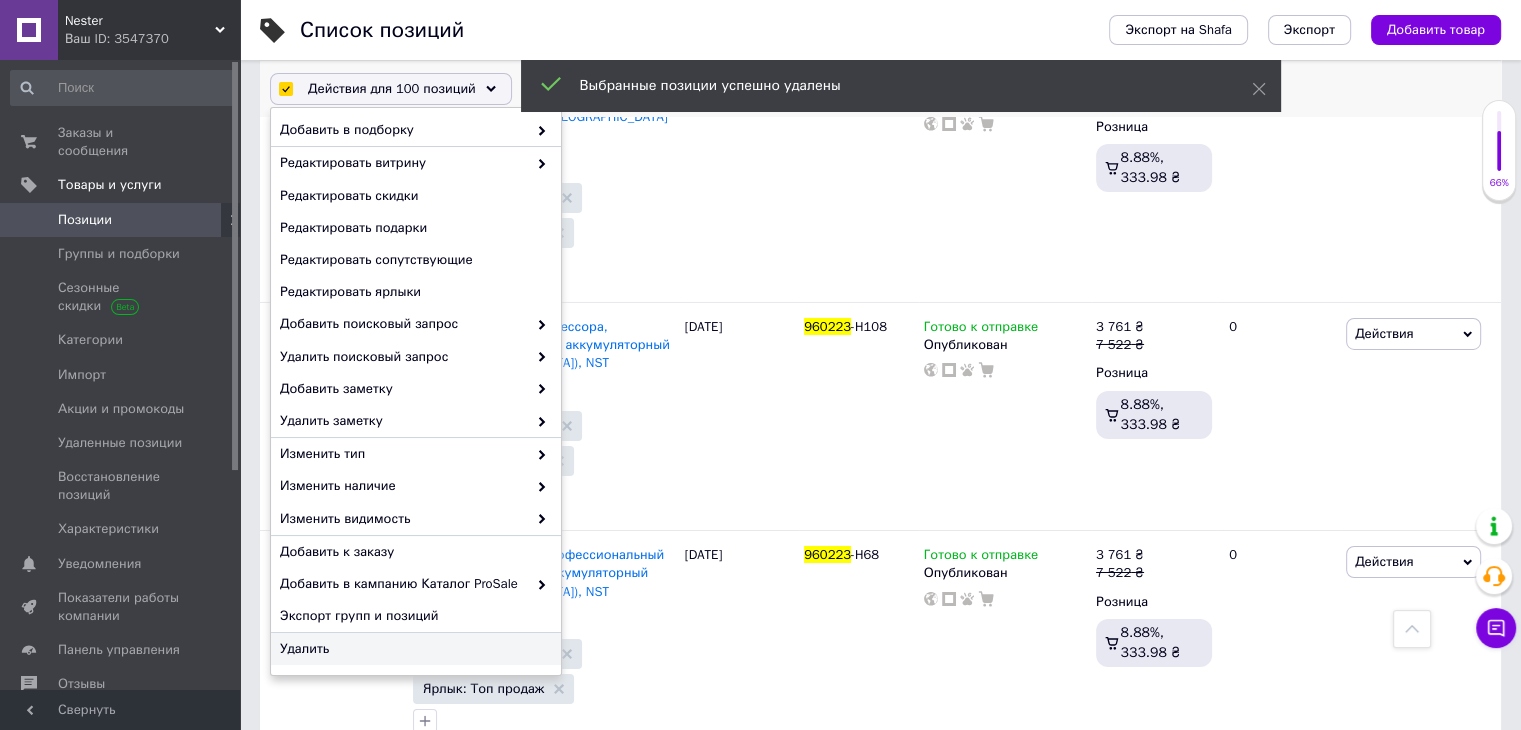 click on "Удалить" at bounding box center [413, 649] 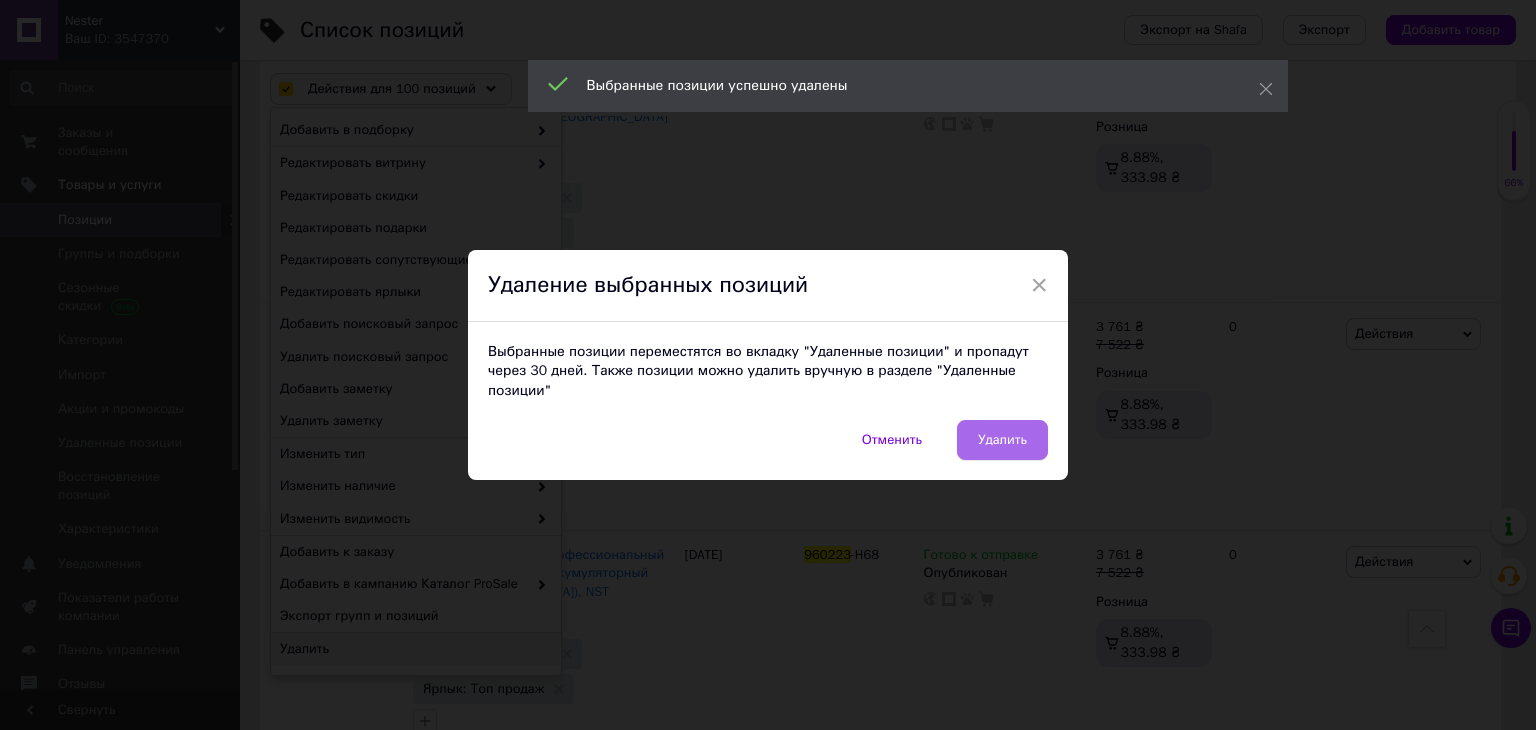 click on "Удалить" at bounding box center [1002, 440] 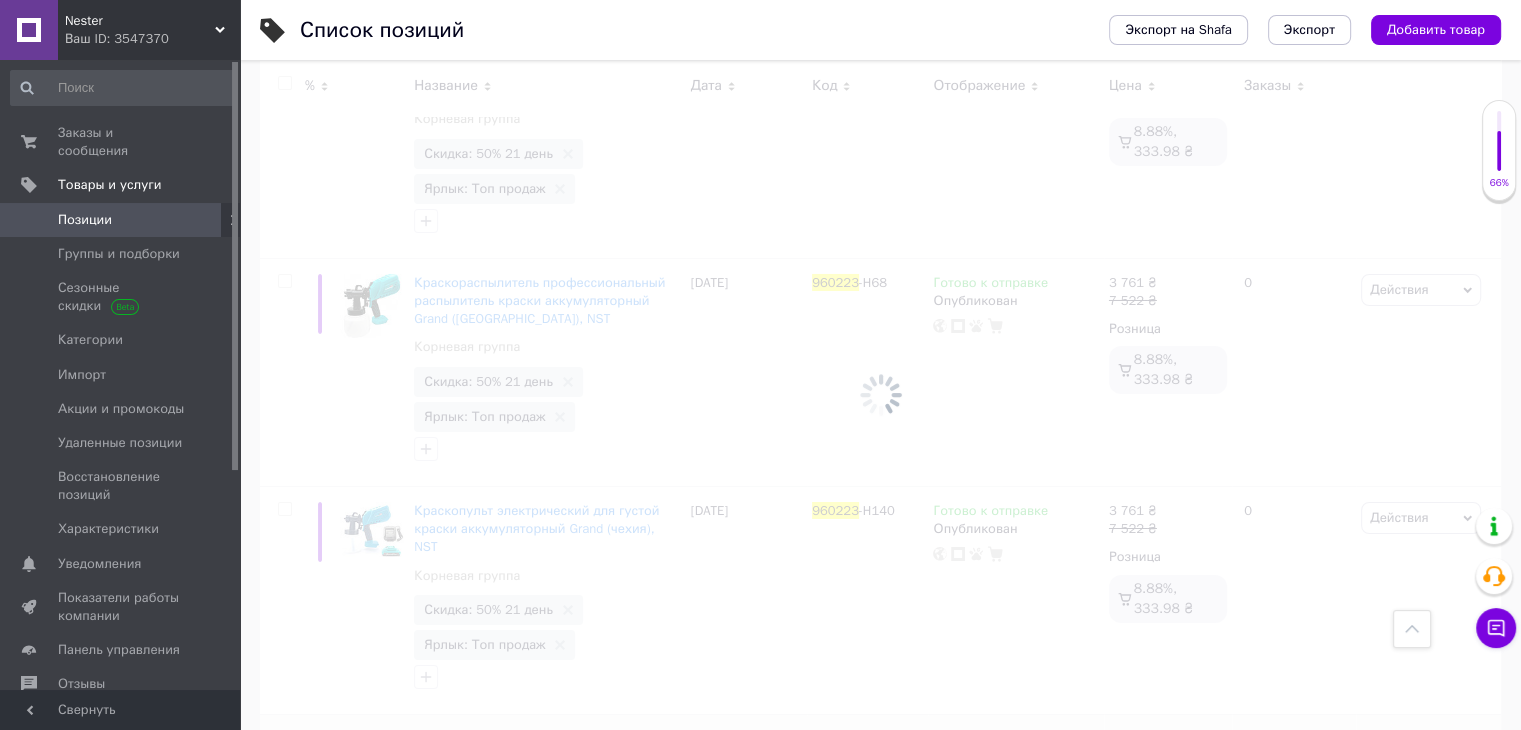 scroll, scrollTop: 22200, scrollLeft: 0, axis: vertical 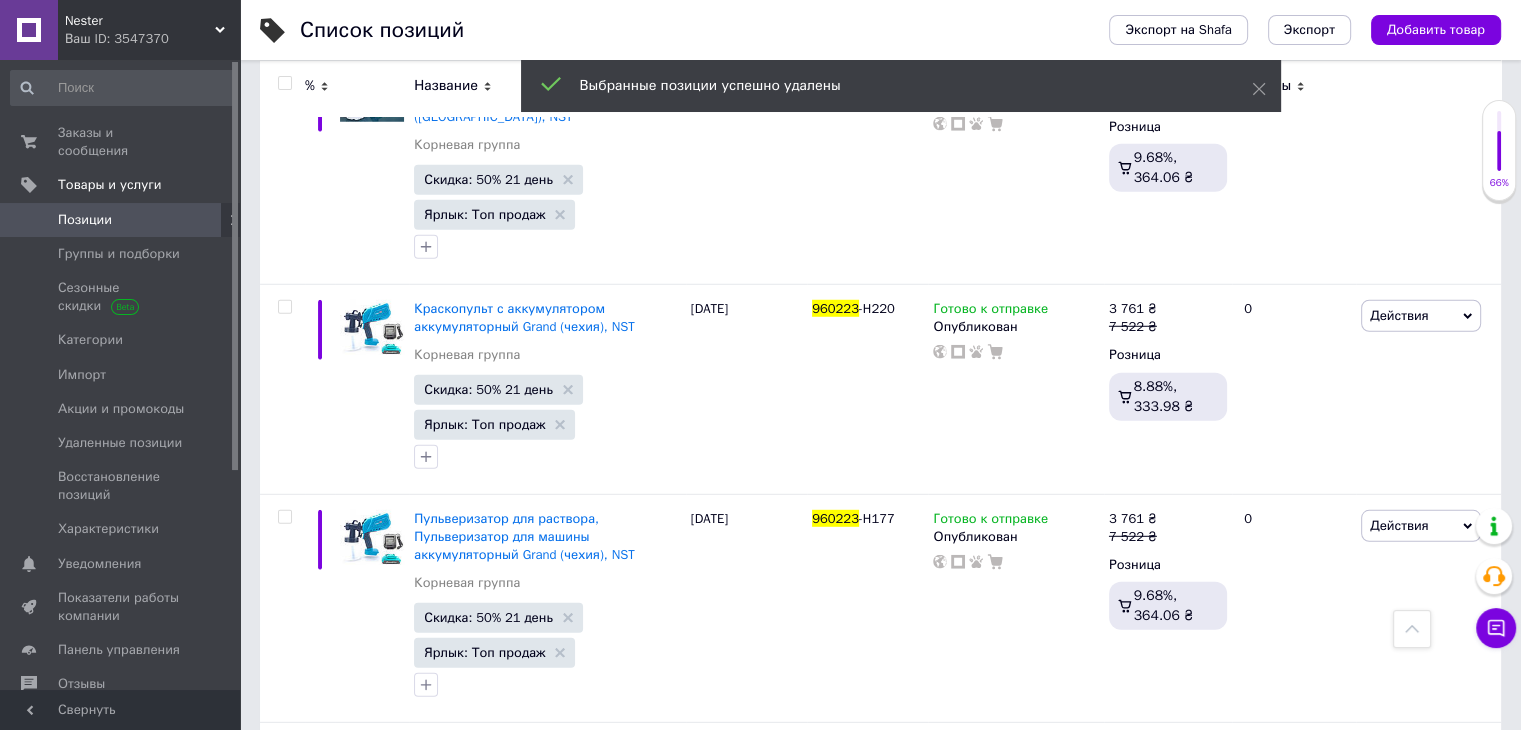 click at bounding box center (284, 83) 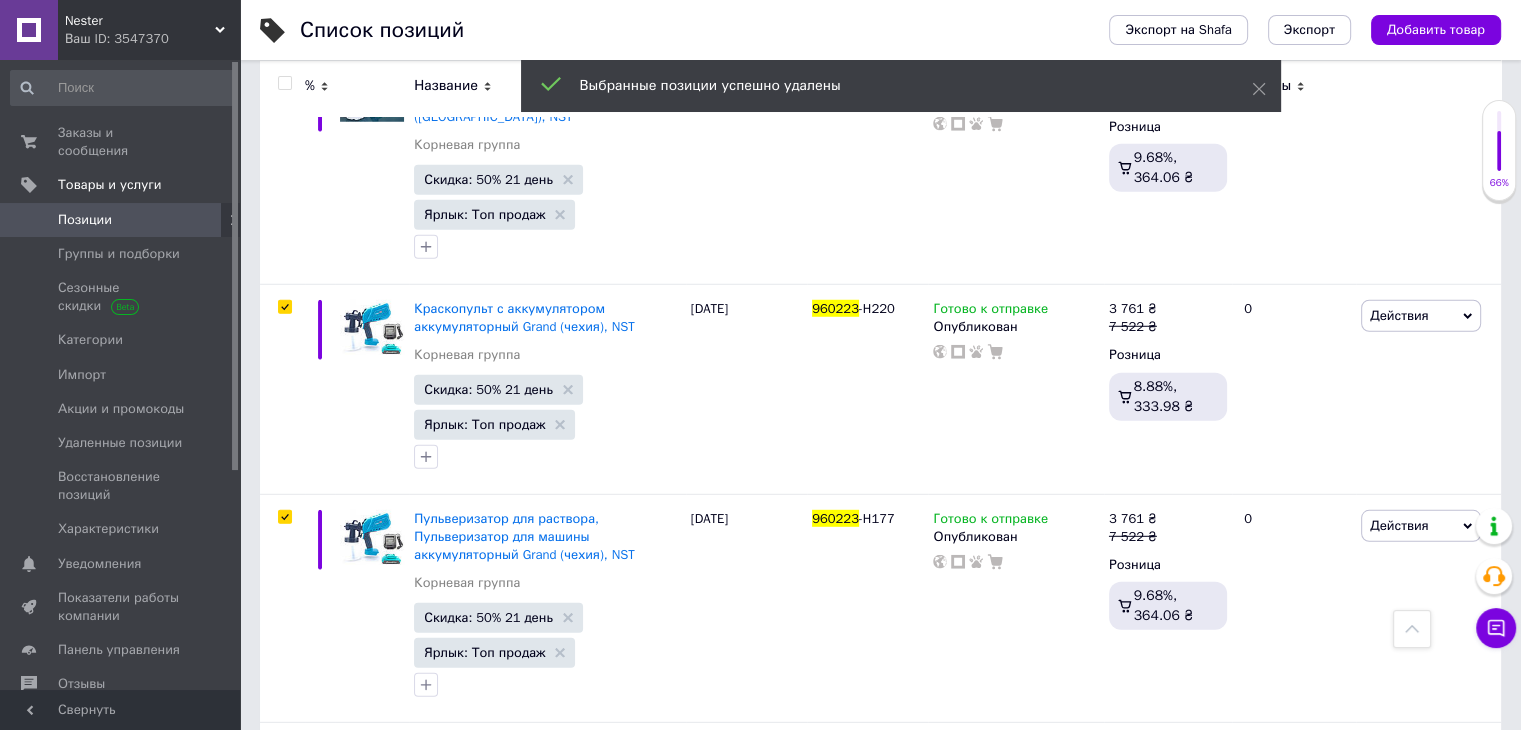 scroll, scrollTop: 13186, scrollLeft: 0, axis: vertical 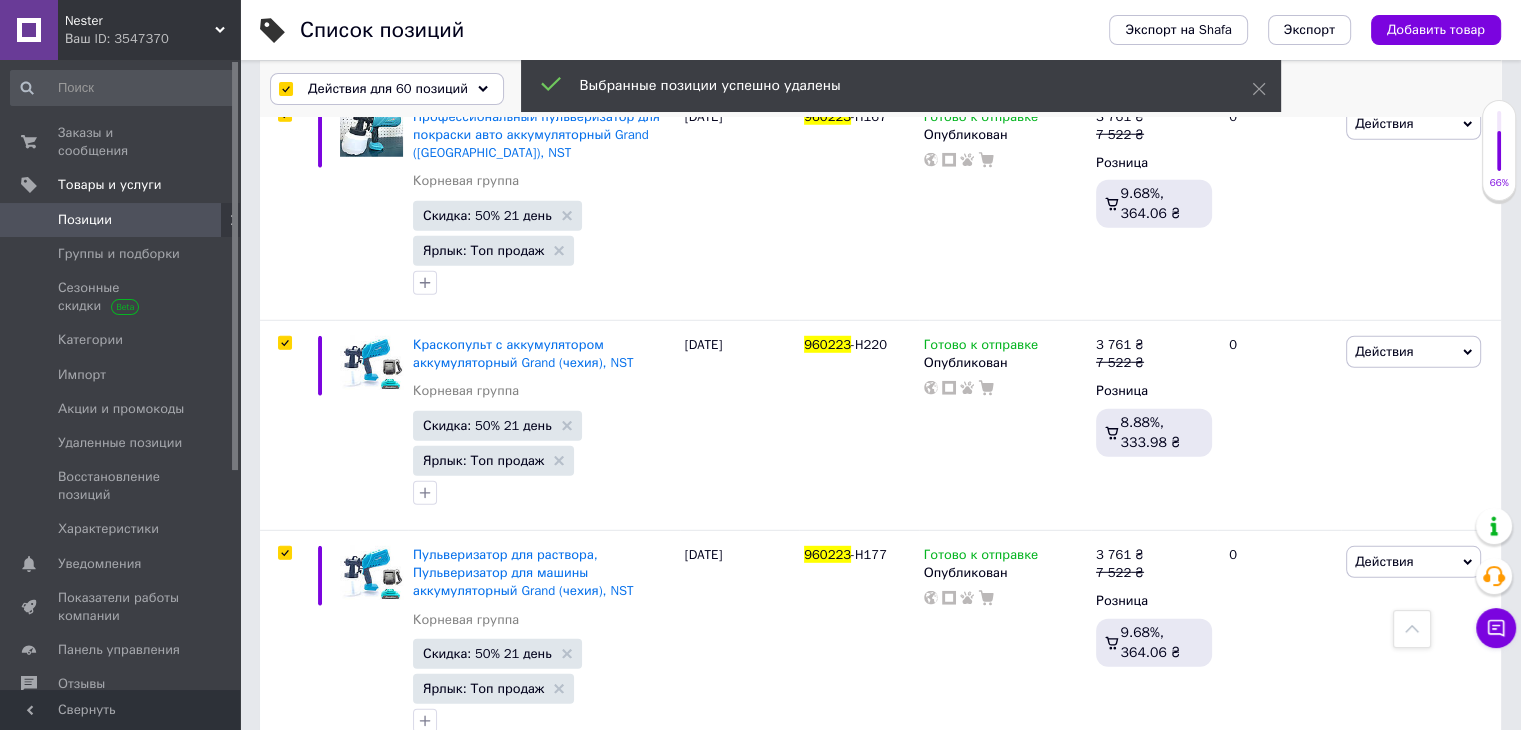 click on "Действия для 60 позиций" at bounding box center (388, 89) 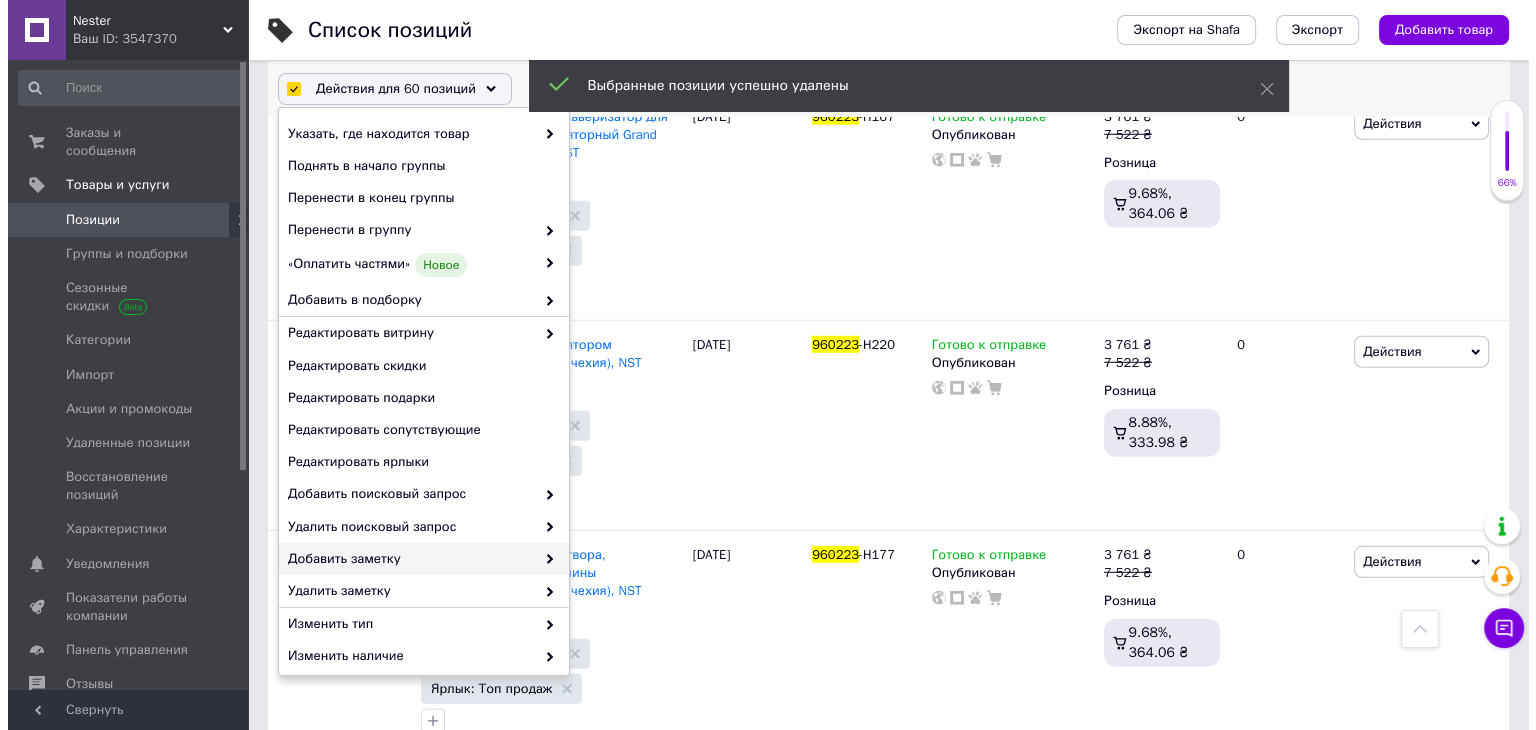 scroll, scrollTop: 170, scrollLeft: 0, axis: vertical 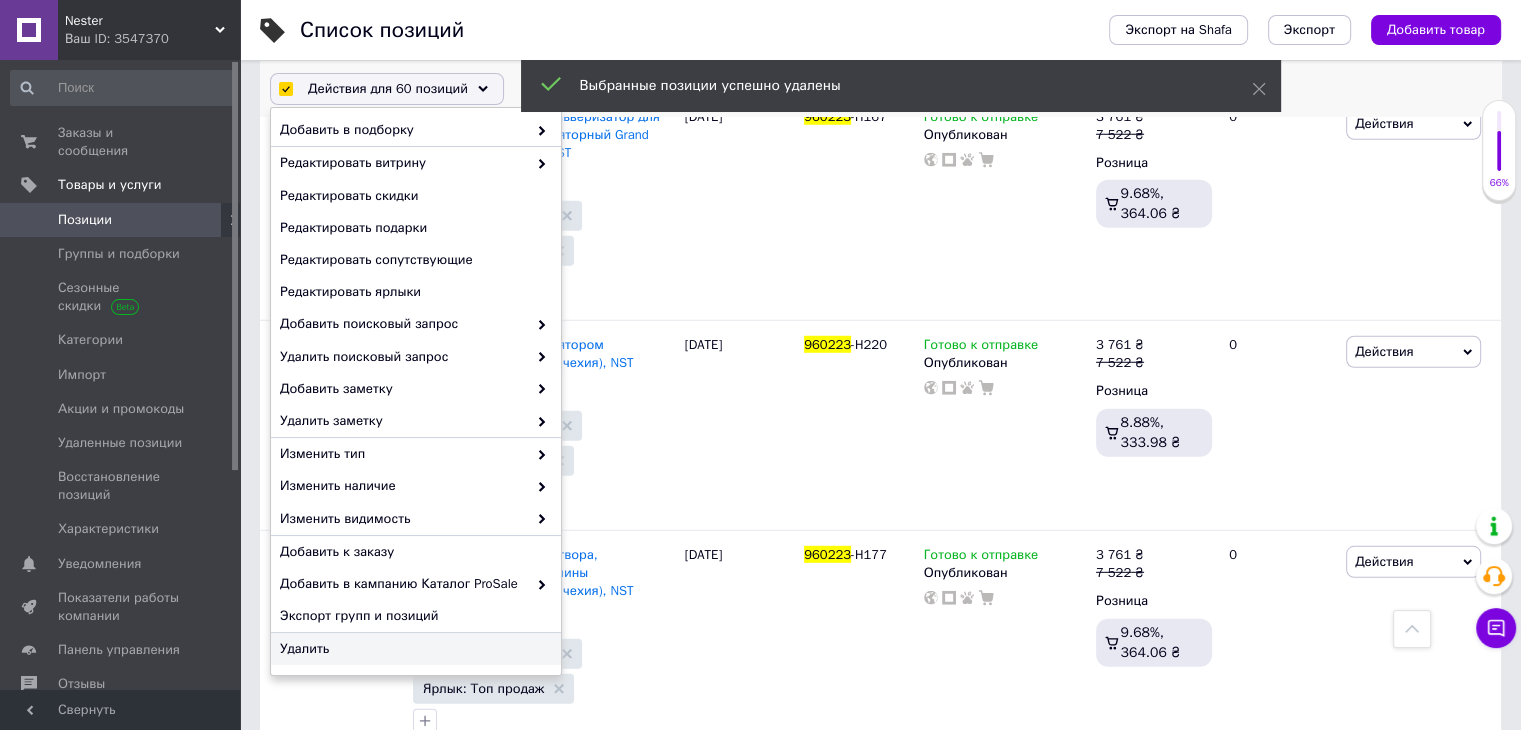 click on "Удалить" at bounding box center [413, 649] 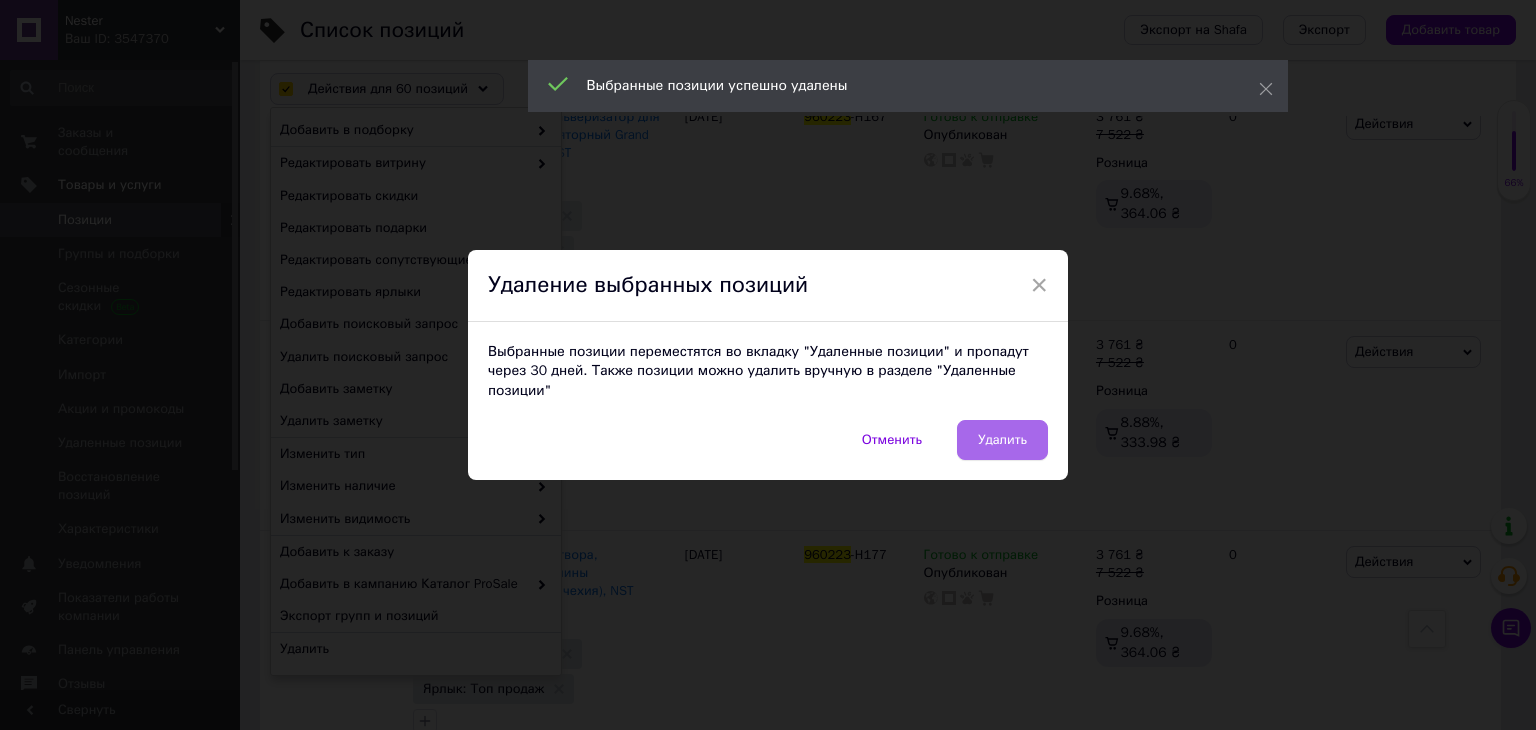 click on "Удалить" at bounding box center (1002, 440) 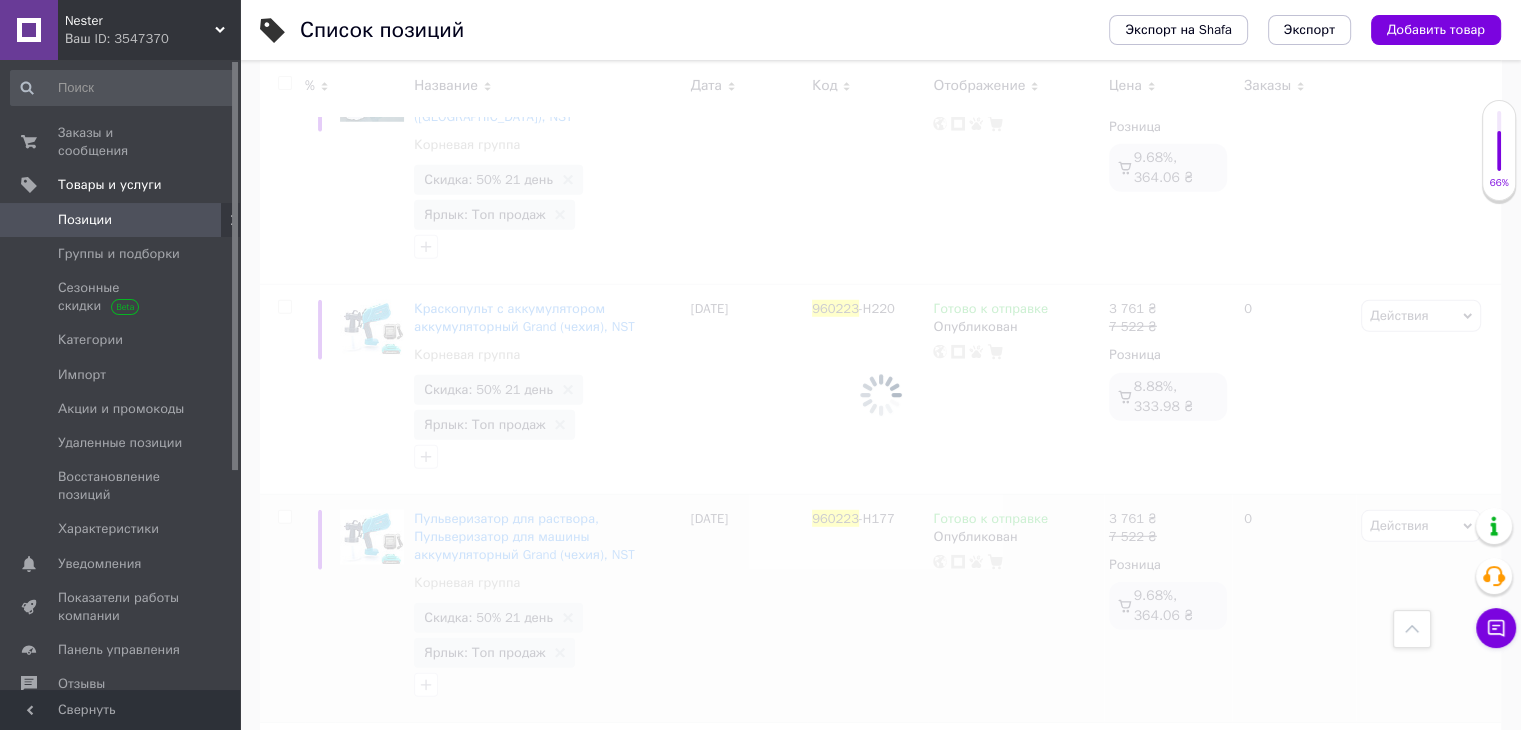 scroll, scrollTop: 13151, scrollLeft: 0, axis: vertical 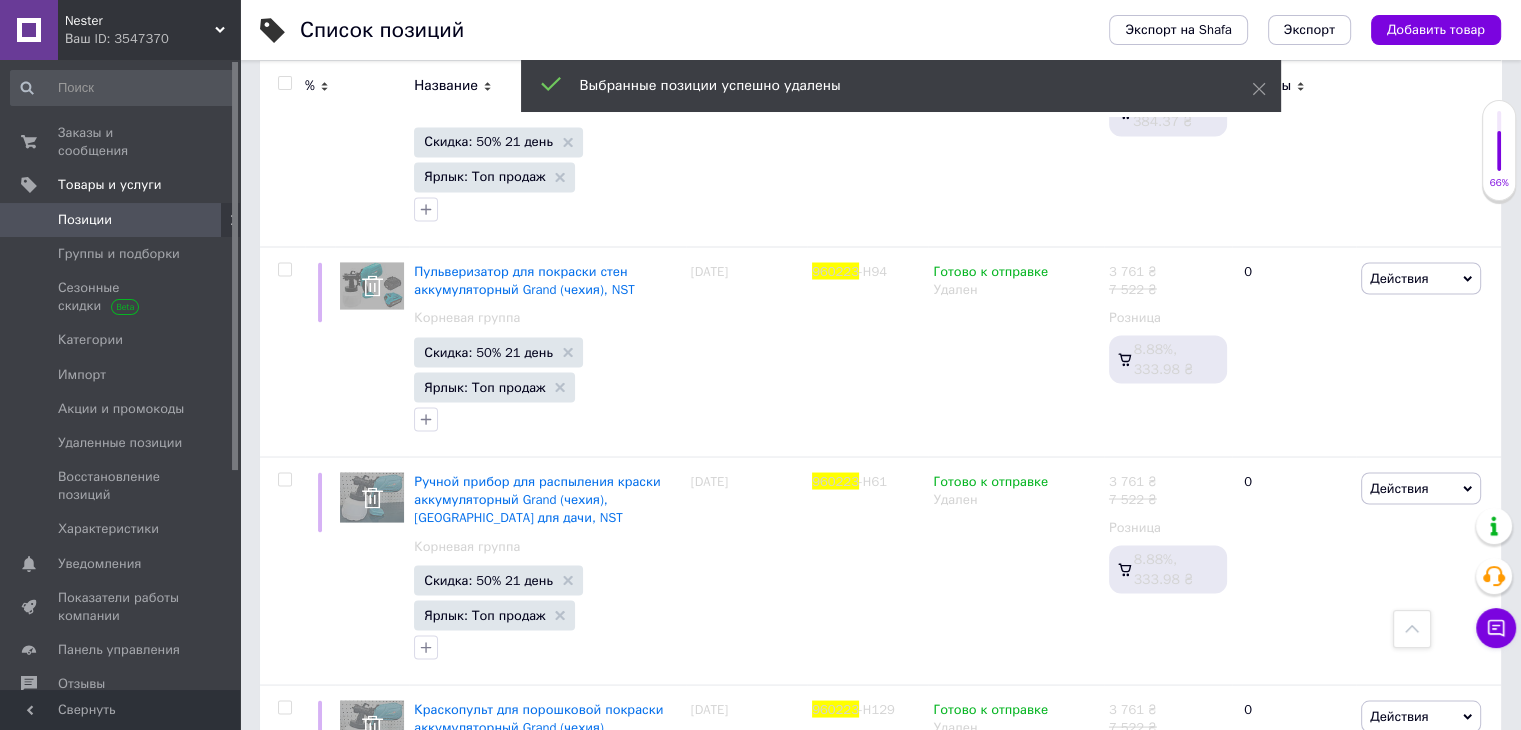 click at bounding box center [284, 83] 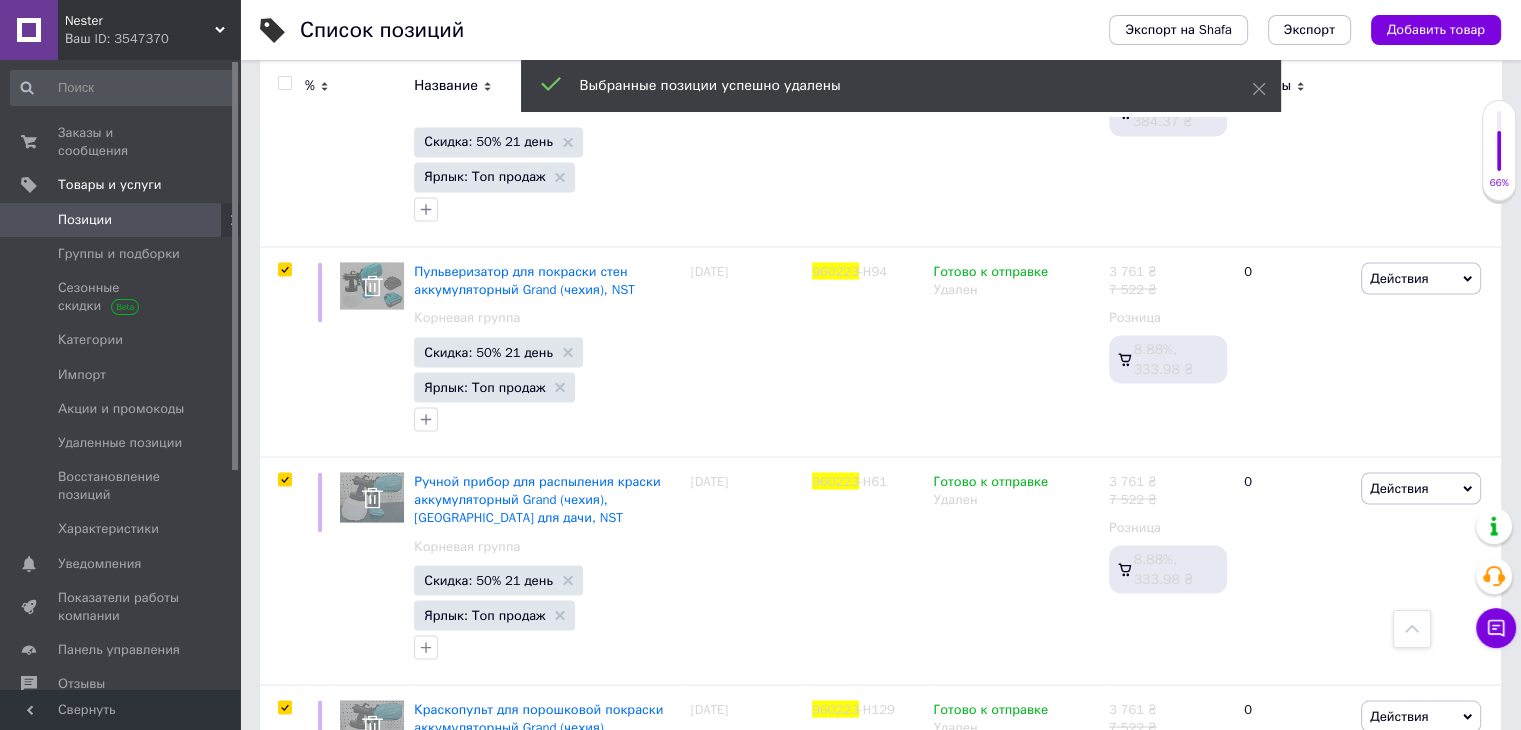 scroll, scrollTop: 11188, scrollLeft: 0, axis: vertical 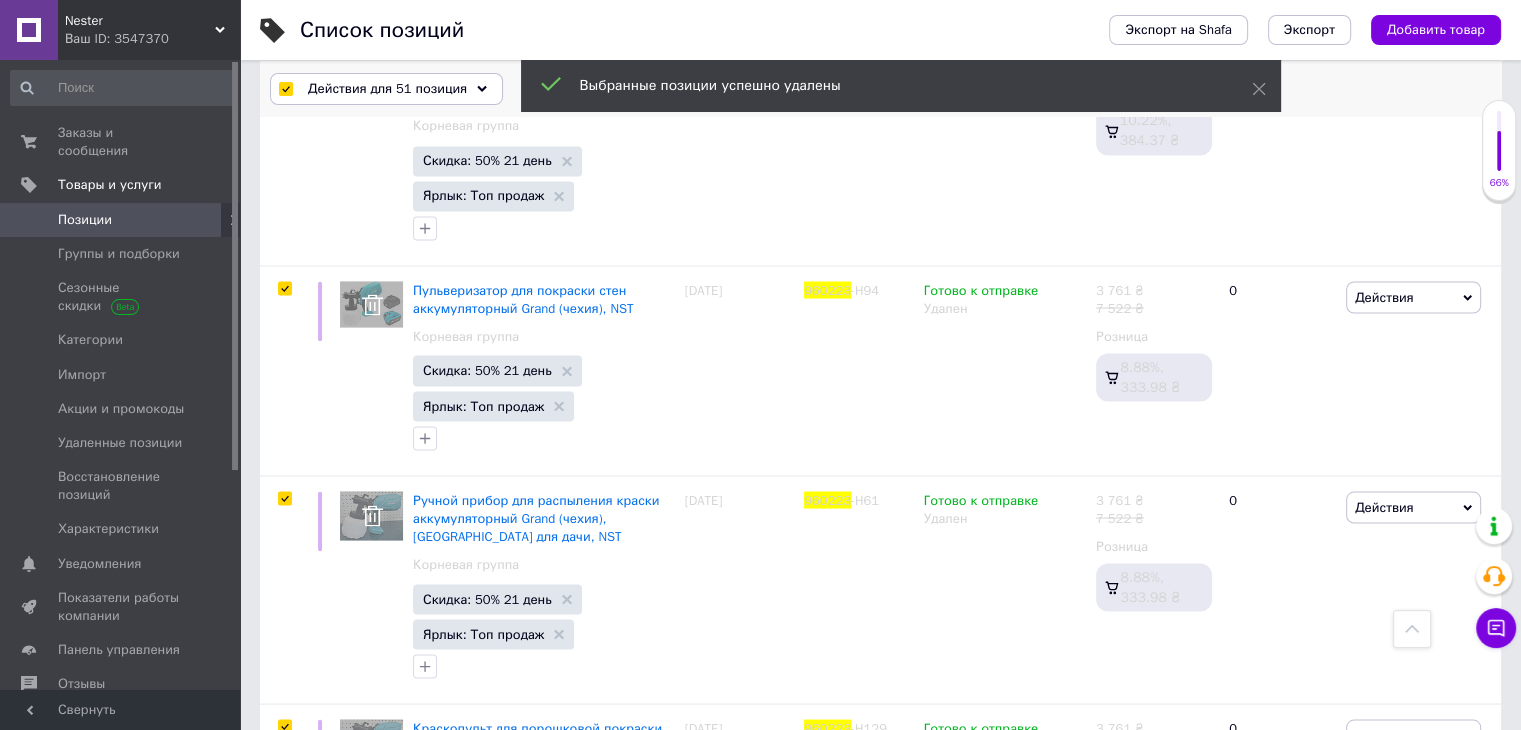 click on "Действия для 51 позиция" at bounding box center (387, 89) 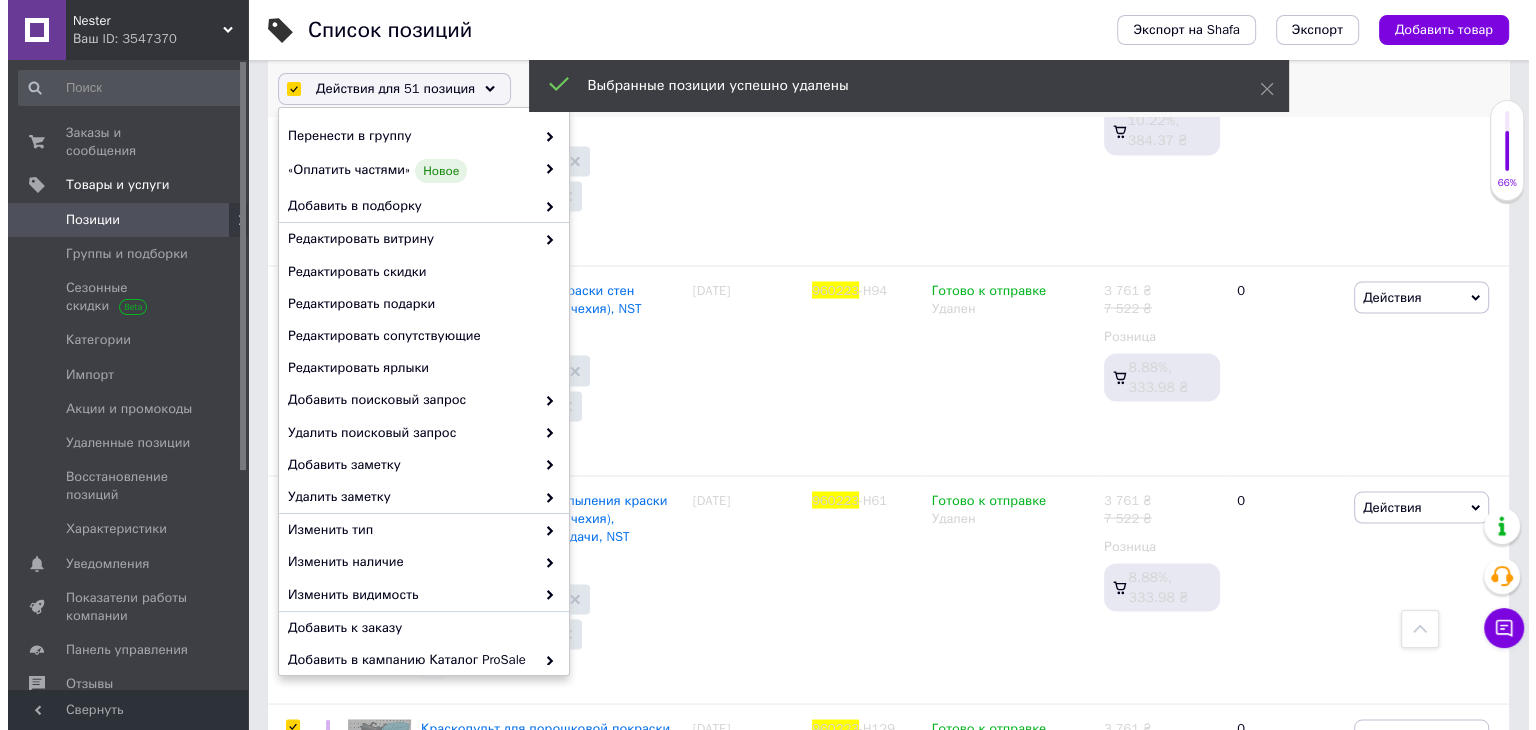scroll, scrollTop: 170, scrollLeft: 0, axis: vertical 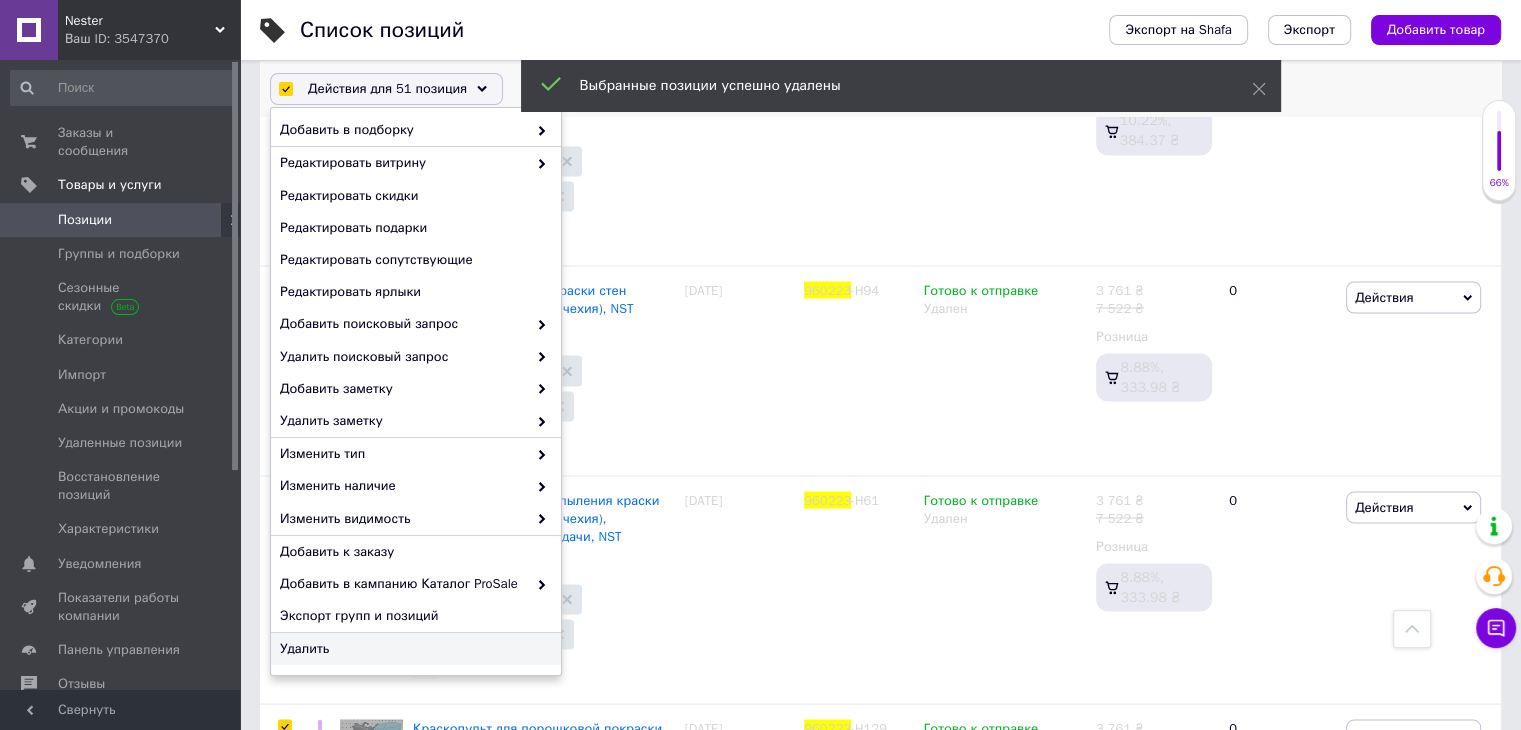 click on "Удалить" at bounding box center (413, 649) 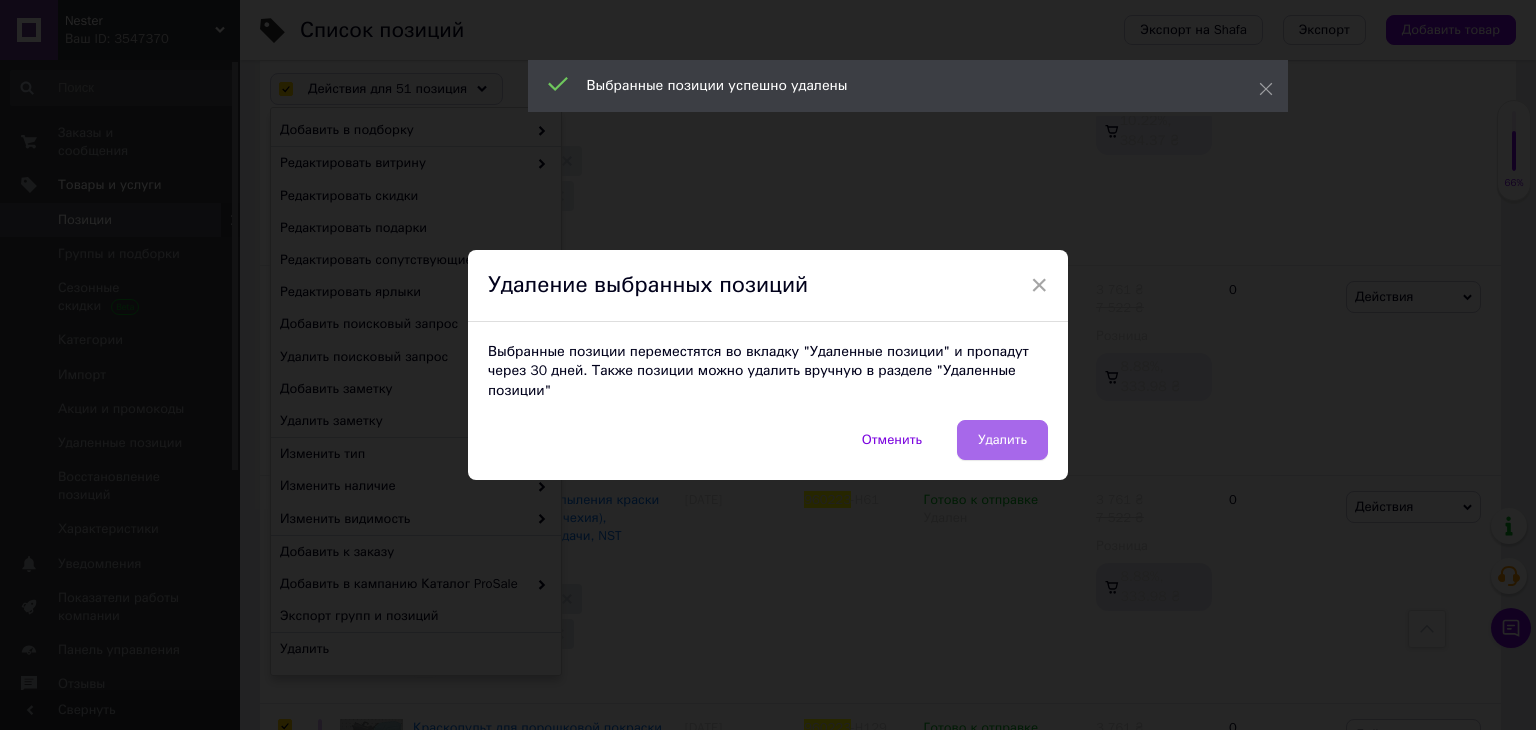 click on "Удалить" at bounding box center [1002, 440] 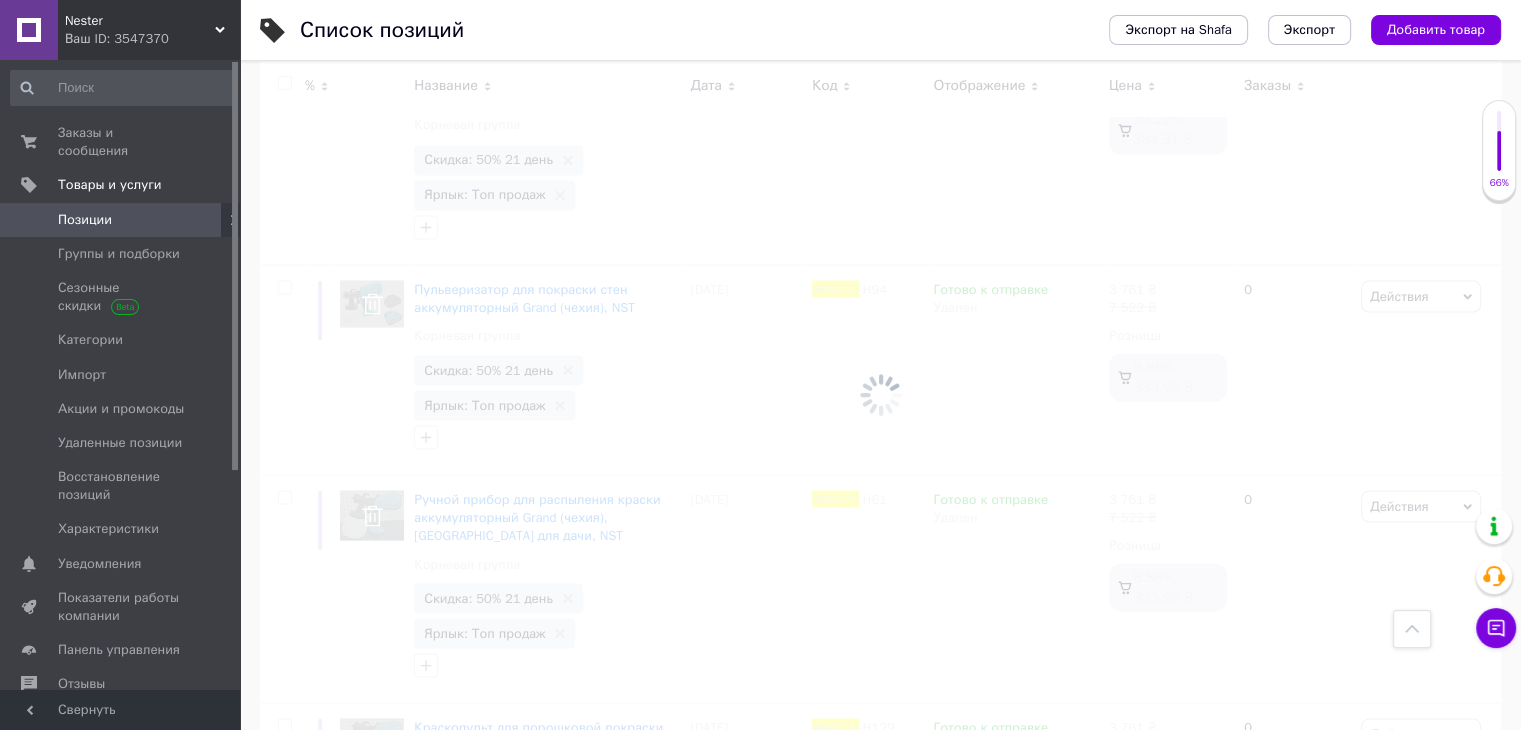 scroll, scrollTop: 150, scrollLeft: 0, axis: vertical 